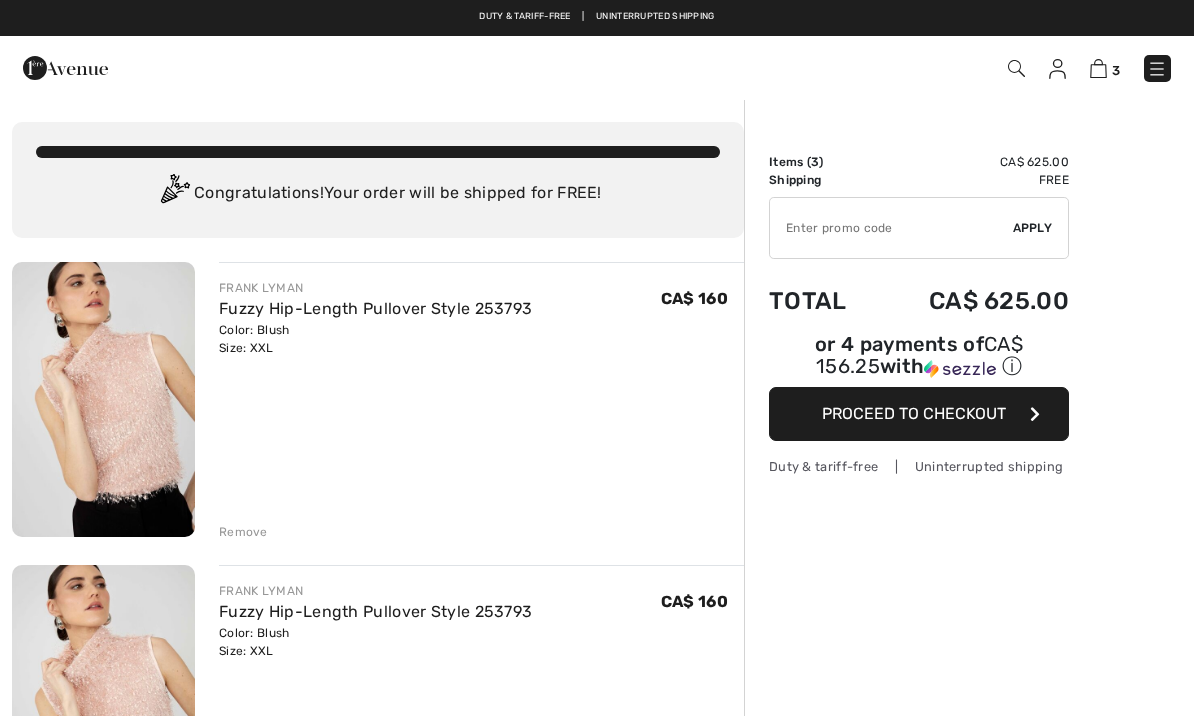 scroll, scrollTop: 0, scrollLeft: 0, axis: both 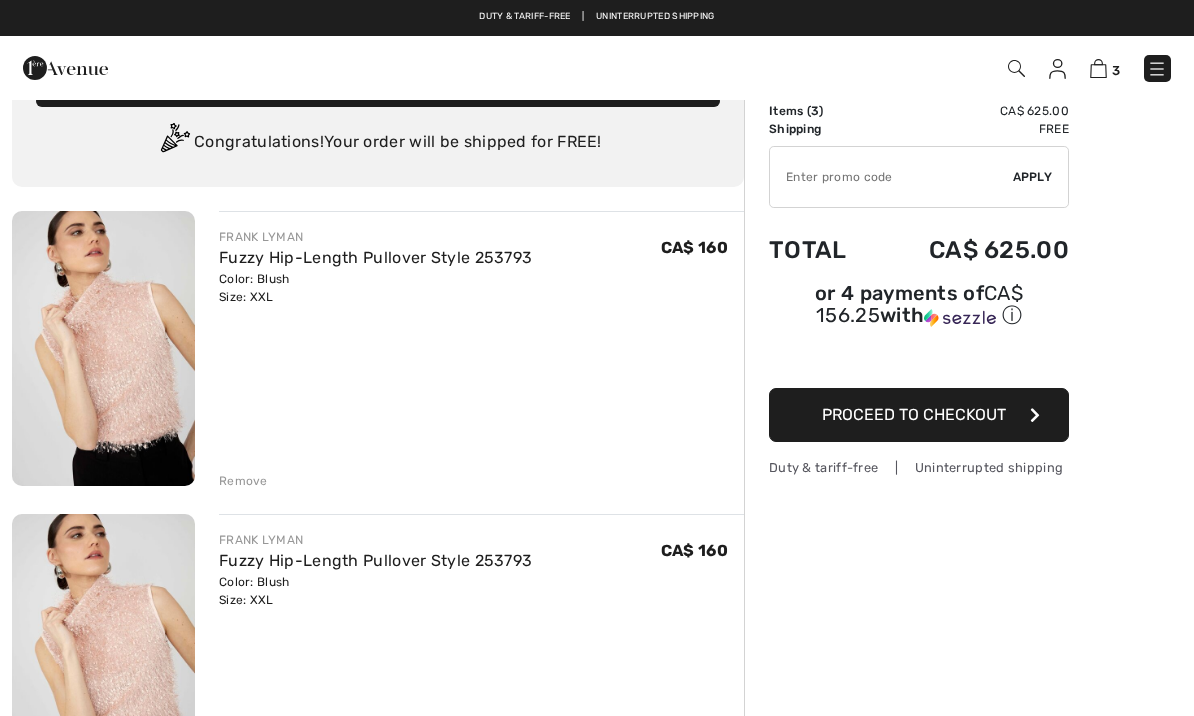 click on "Remove" at bounding box center (243, 481) 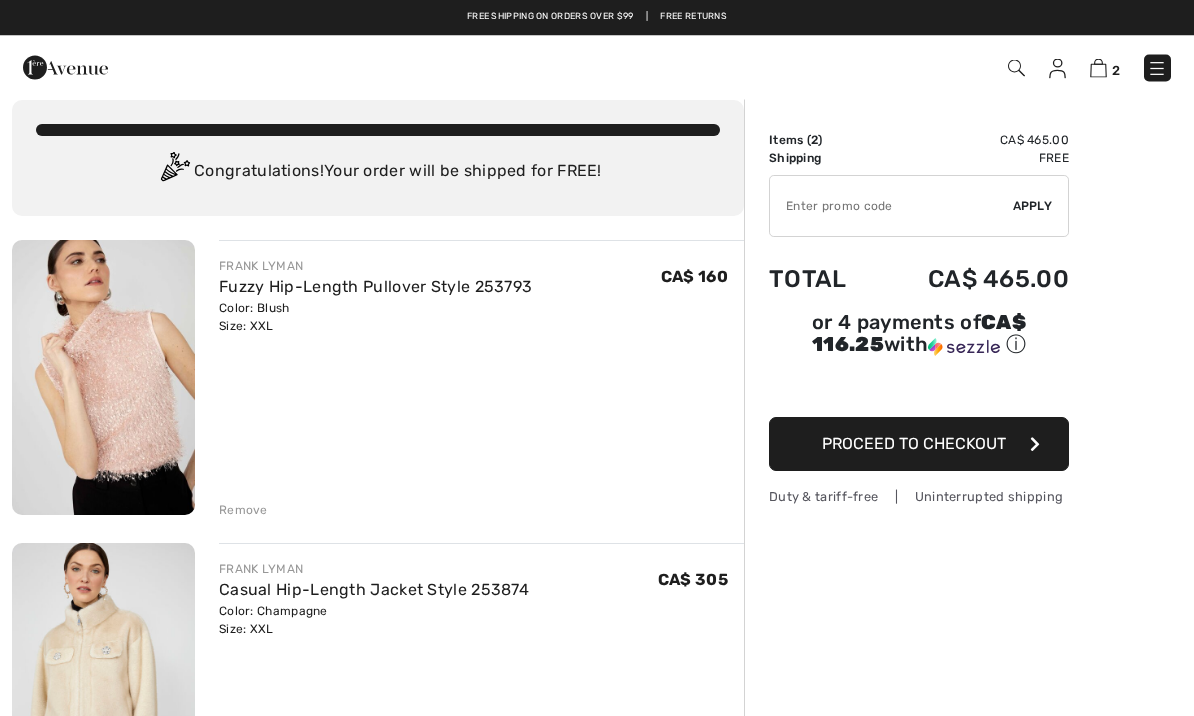 scroll, scrollTop: 0, scrollLeft: 0, axis: both 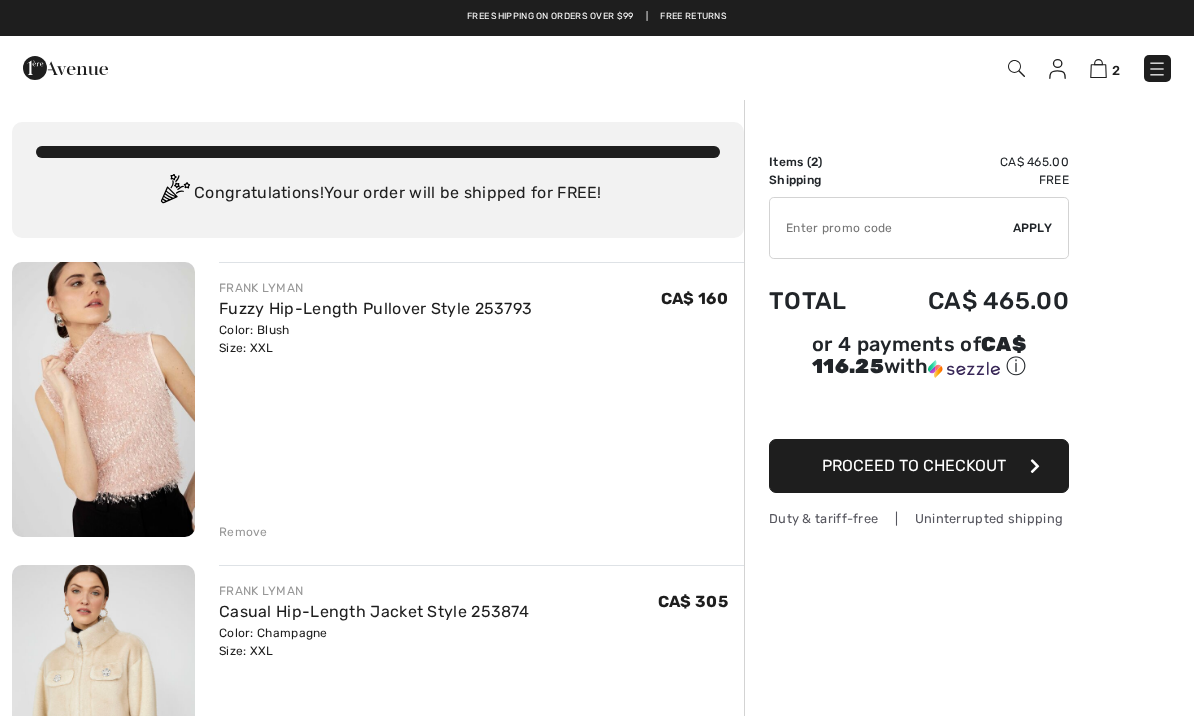 click at bounding box center [1016, 68] 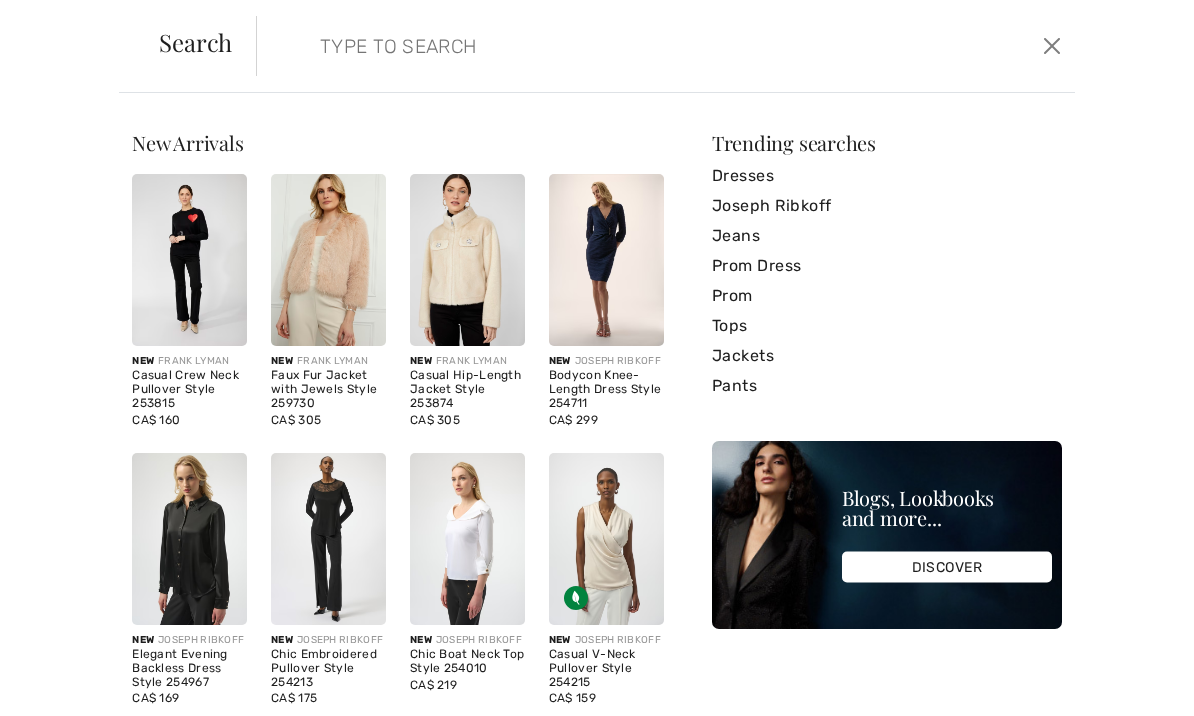 click on "New Arrivals
New FRANK LYMAN
Casual Crew Neck Pullover Style 253815
CA$ 160
New FRANK LYMAN
Faux Fur Jacket with Jewels Style 259730
CA$ 305
New FRANK LYMAN
Casual Hip-Length Jacket Style 253874
CA$ 305
New JOSEPH RIBKOFF
Bodycon Knee-Length Dress Style 254711
CA$ 299
New JOSEPH RIBKOFF
Elegant Evening Backless Dress Style 254967
CA$ 169
New JOSEPH RIBKOFF
Chic Embroidered Pullover Style 254213
CA$ 175
New JOSEPH RIBKOFF" at bounding box center [597, 404] 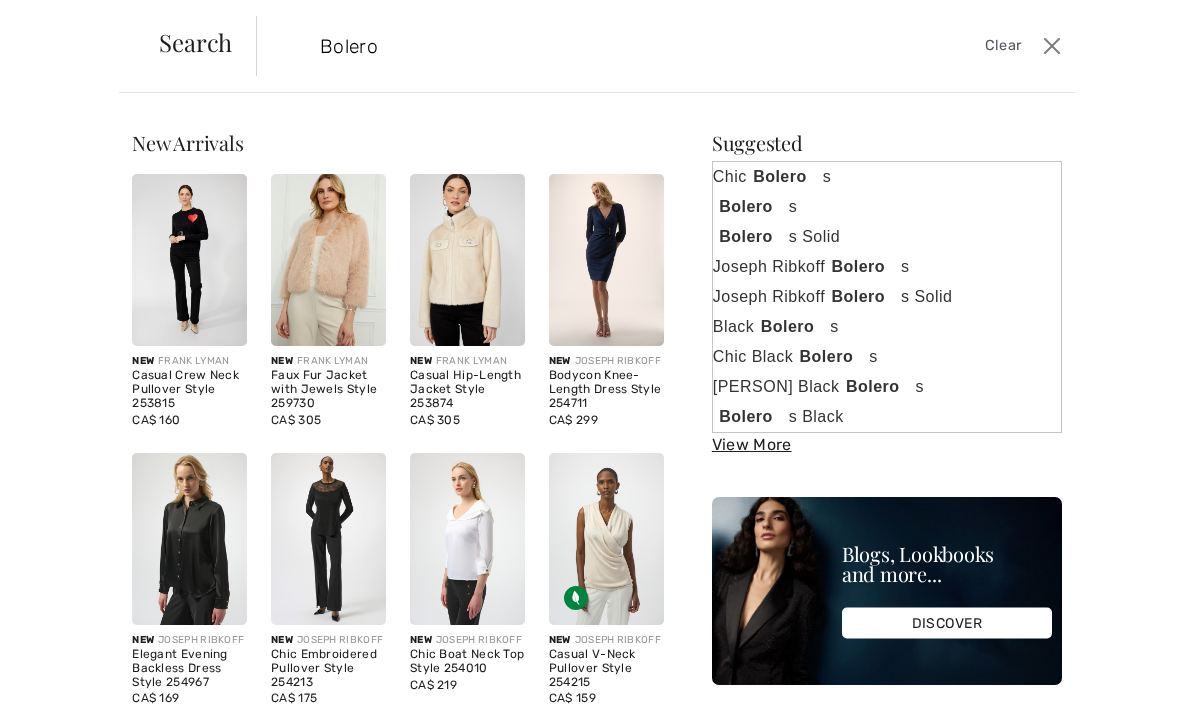type on "Bolero" 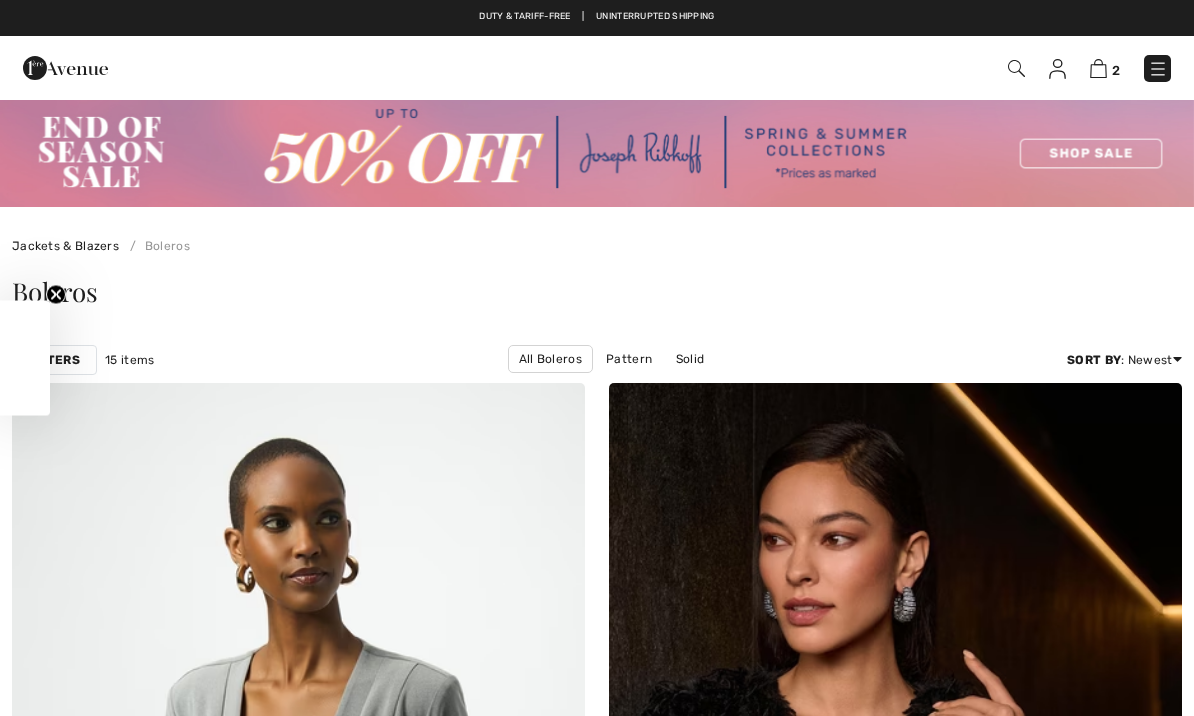 scroll, scrollTop: 74, scrollLeft: 0, axis: vertical 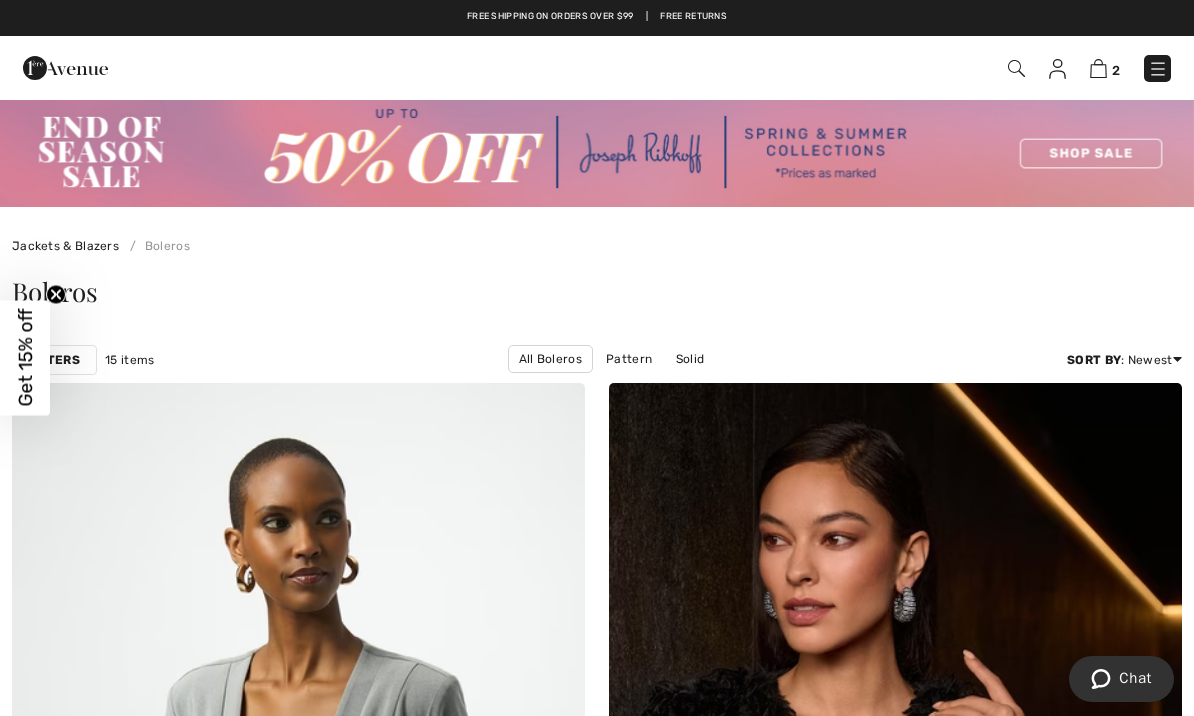 click at bounding box center [1016, 68] 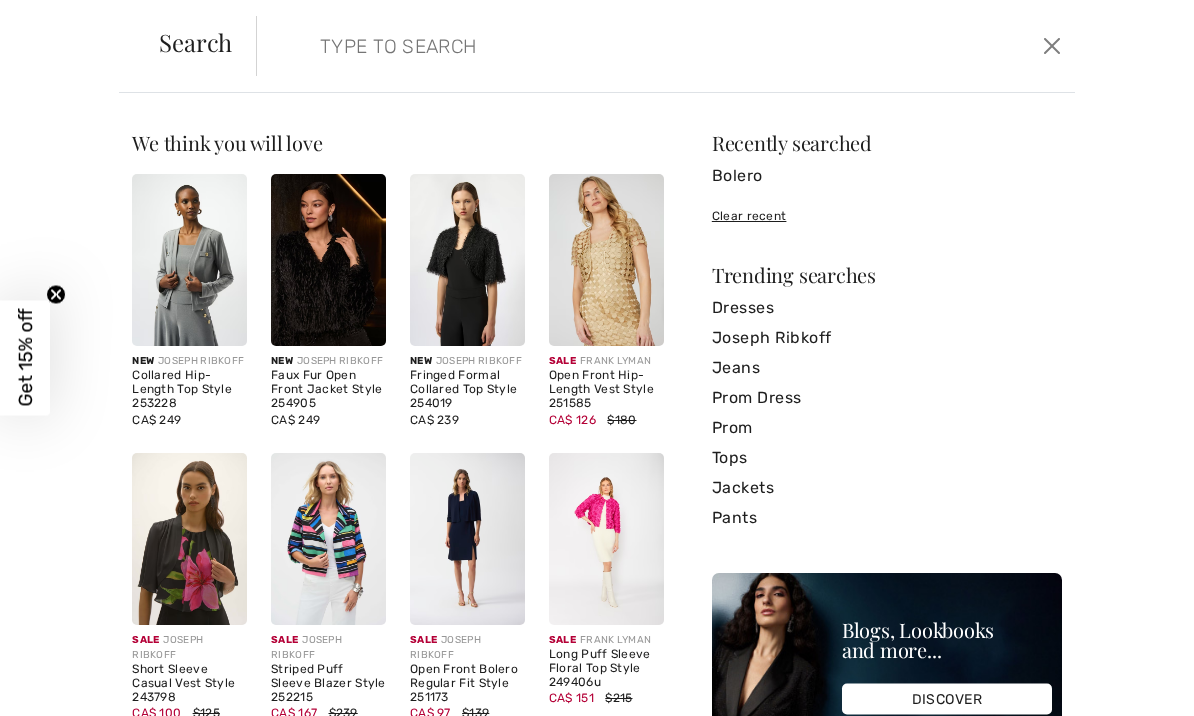 click at bounding box center (579, 46) 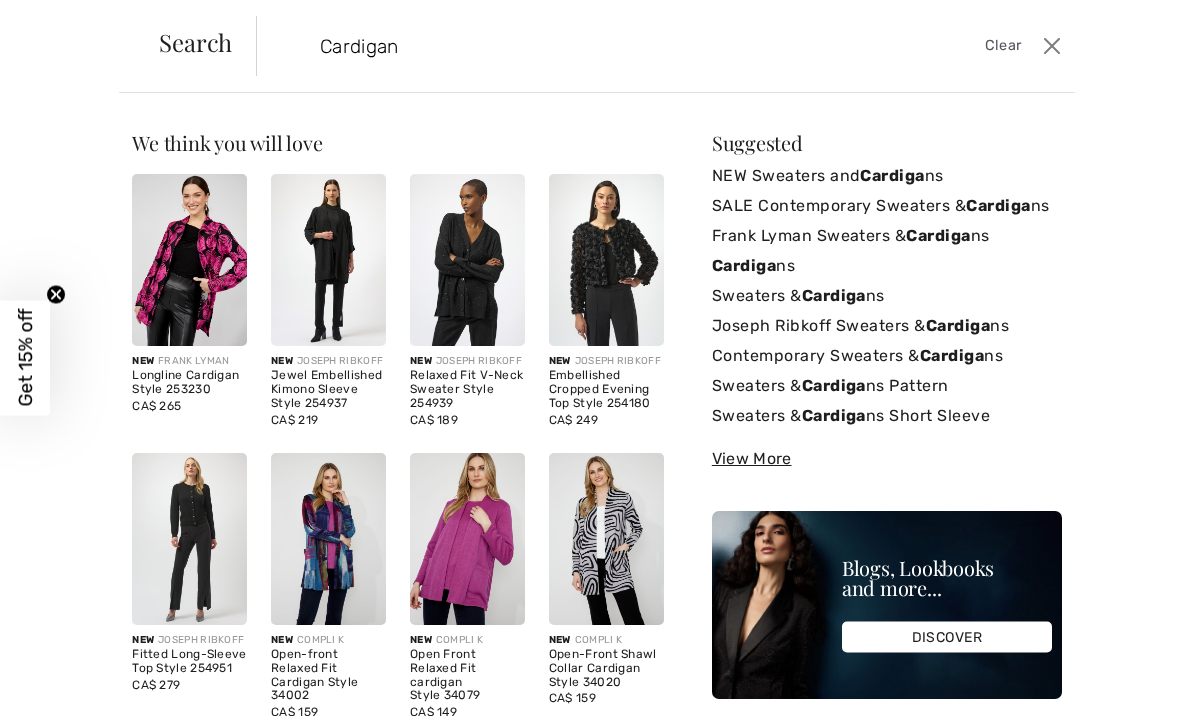 type on "Cardigan" 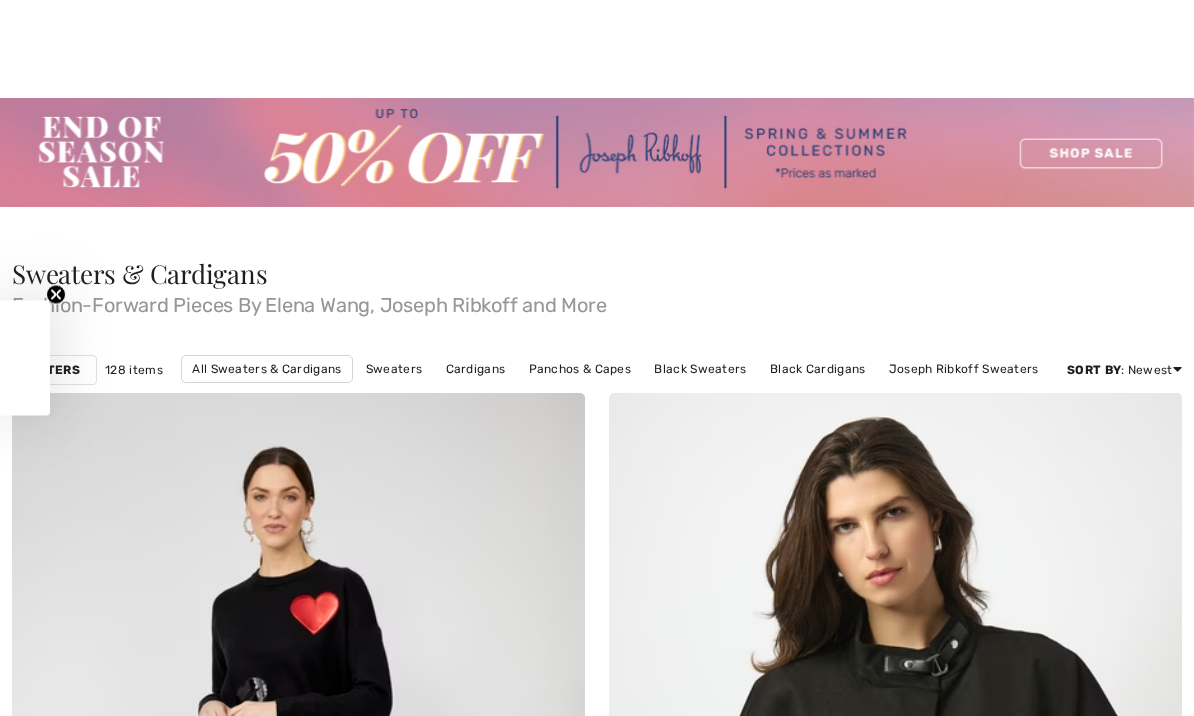 checkbox on "true" 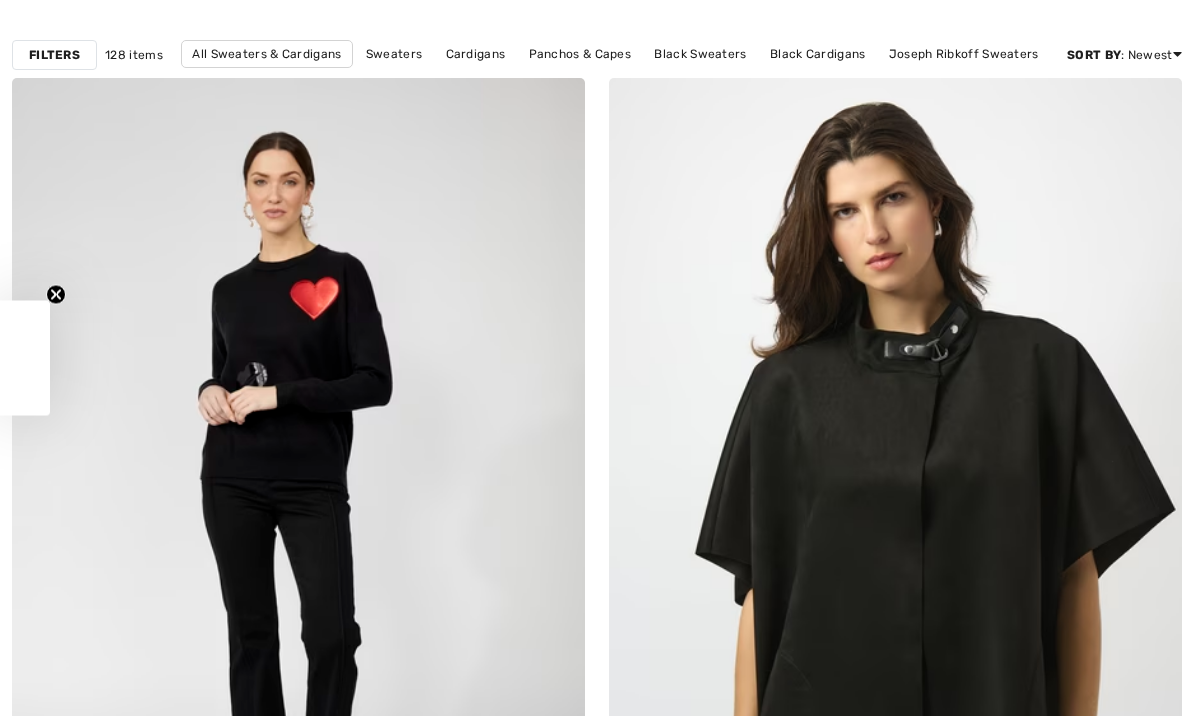scroll, scrollTop: 0, scrollLeft: 0, axis: both 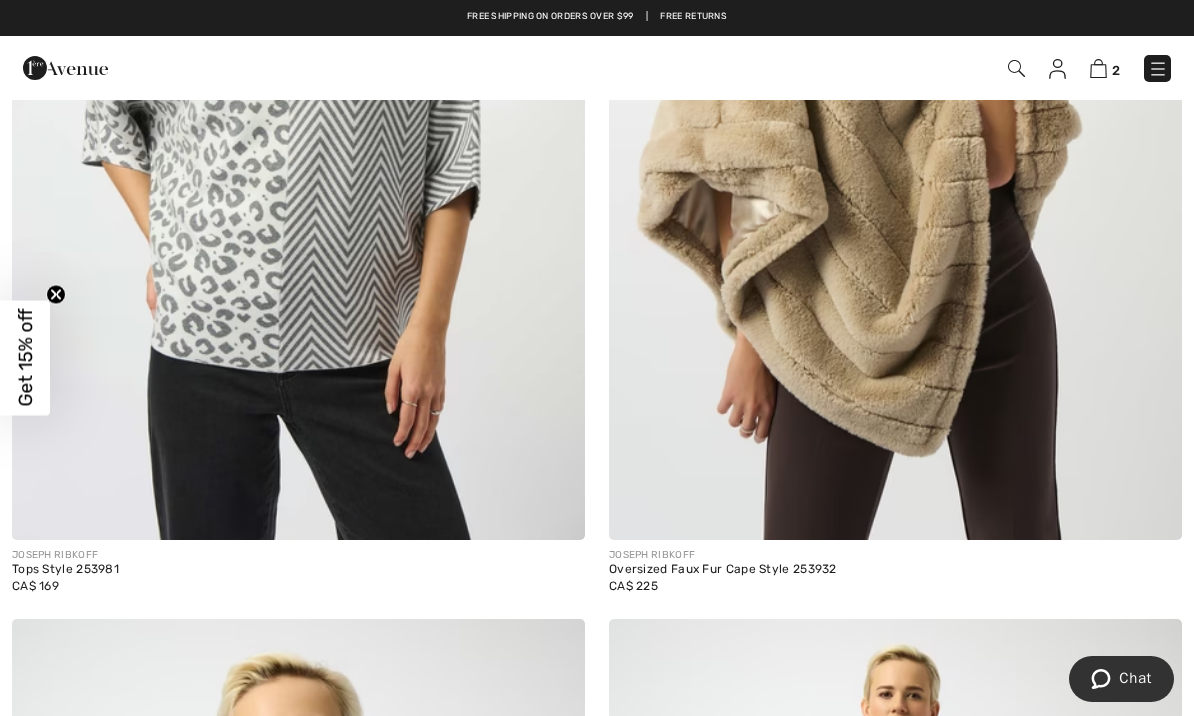 click at bounding box center (1098, 68) 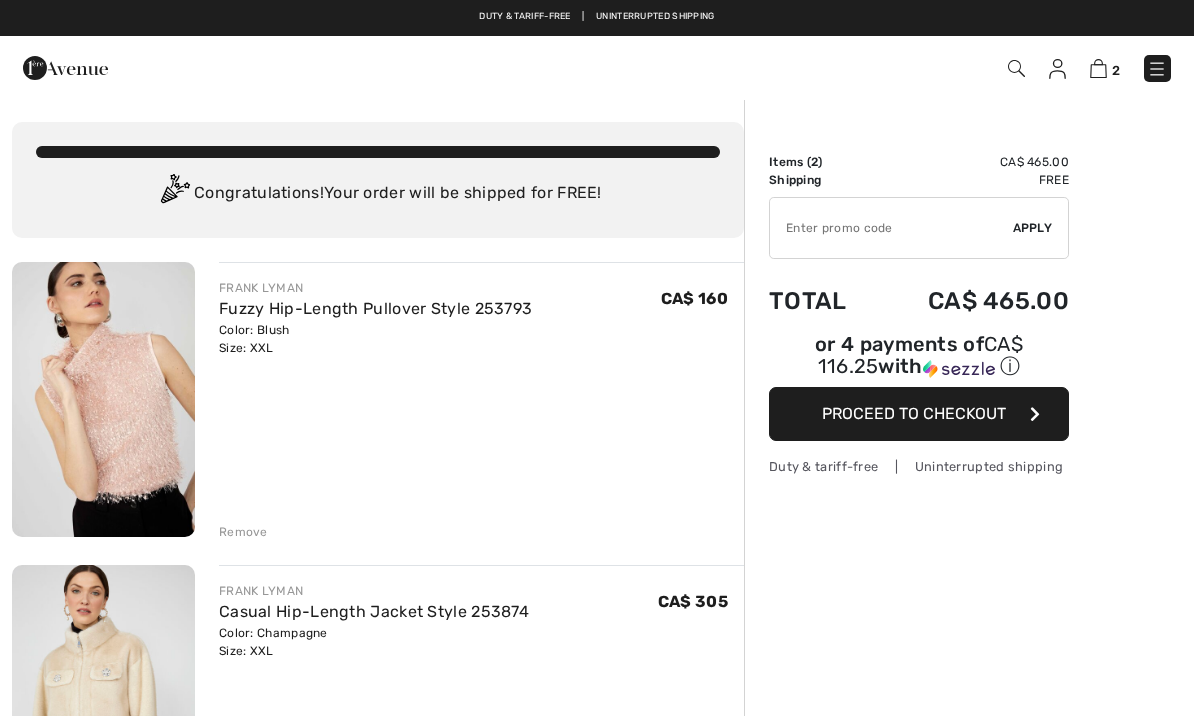 scroll, scrollTop: 0, scrollLeft: 0, axis: both 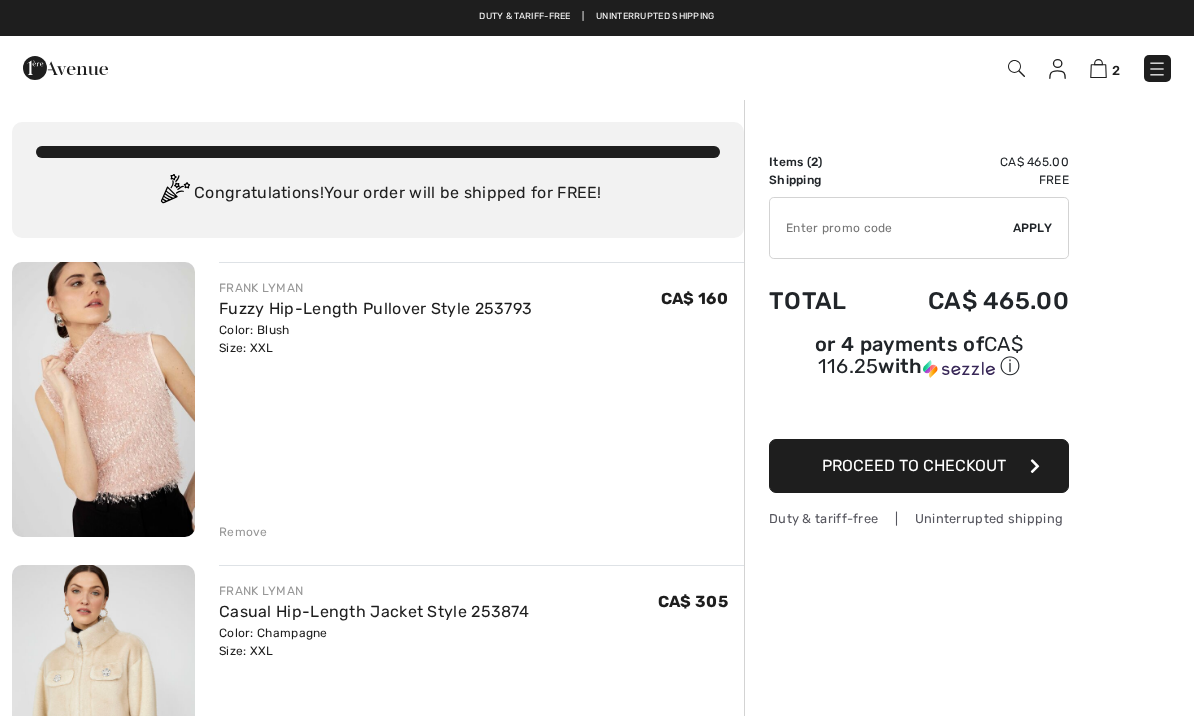 click on "FRANK LYMAN" at bounding box center [375, 288] 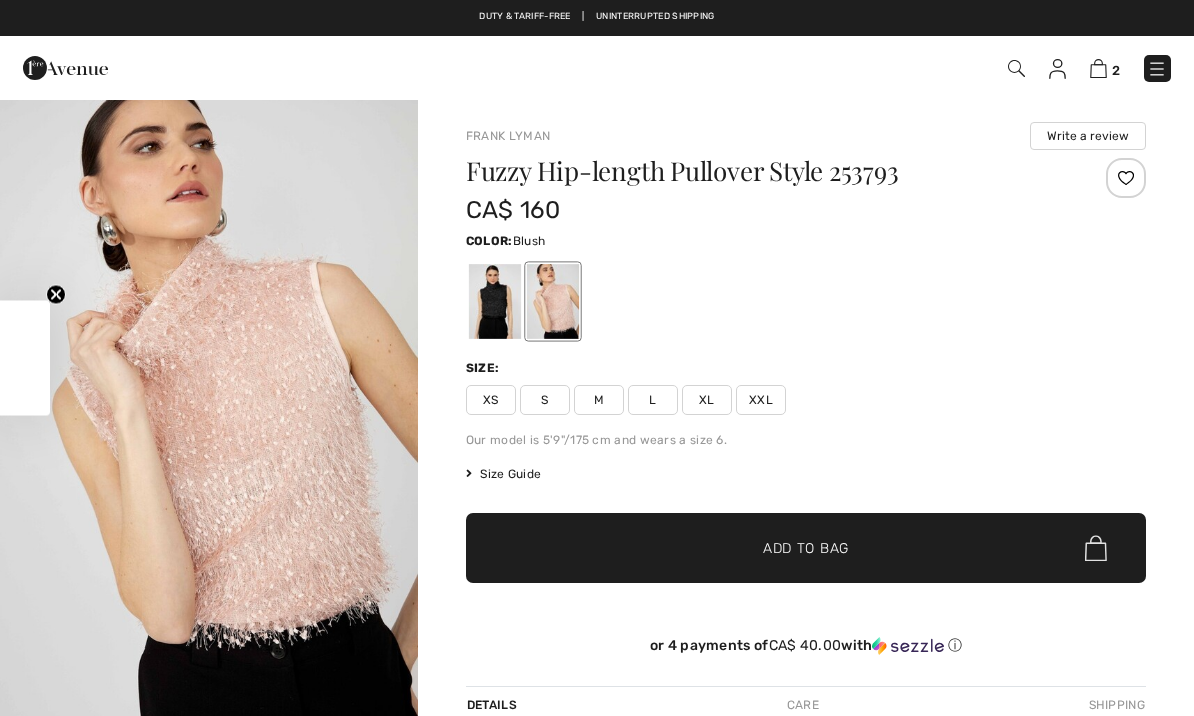 checkbox on "true" 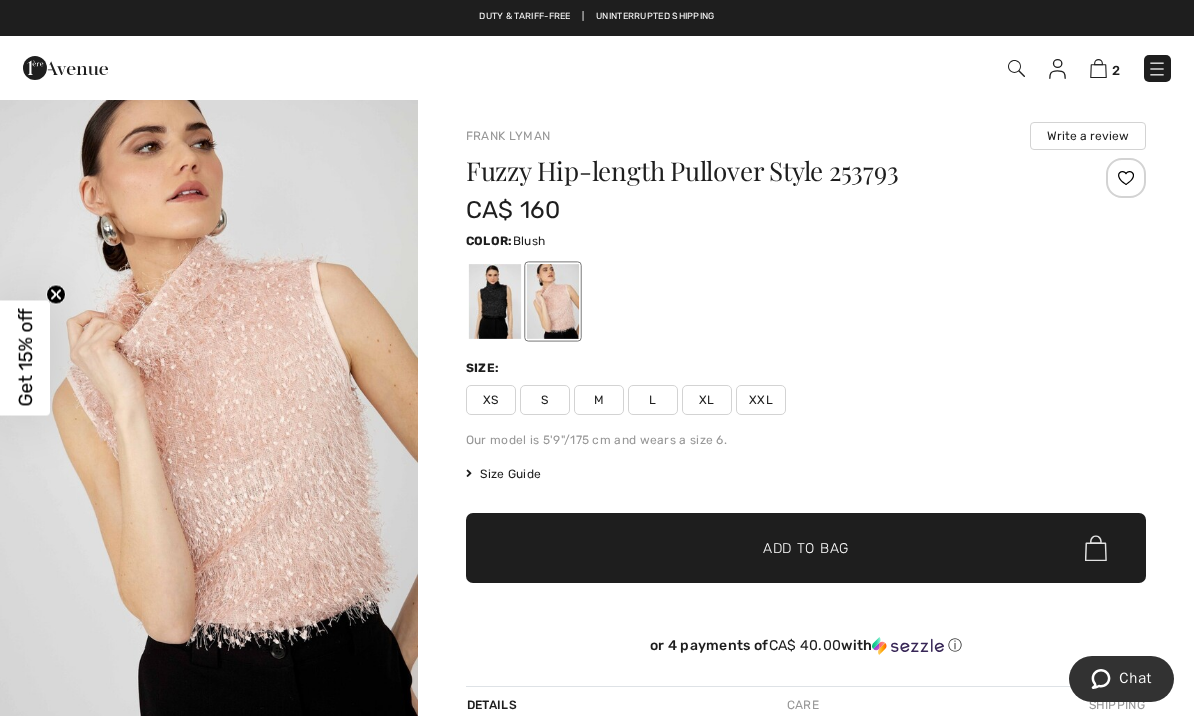 click at bounding box center (553, 301) 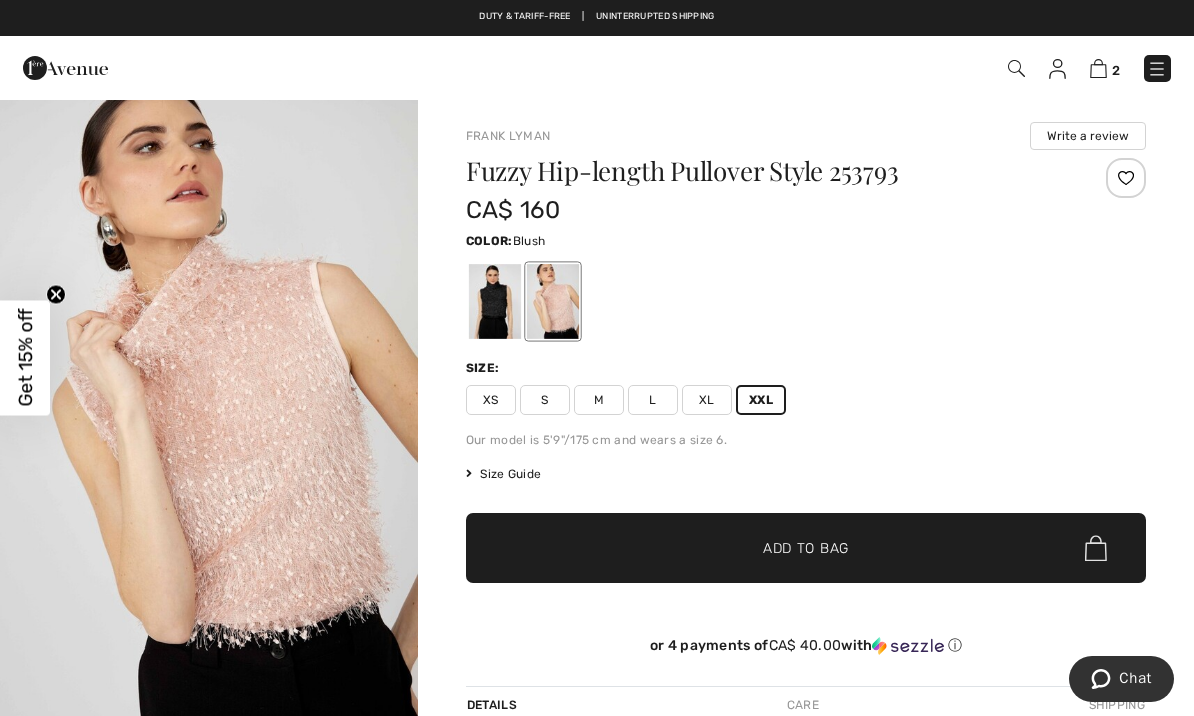 click on "Add to Bag" at bounding box center [806, 548] 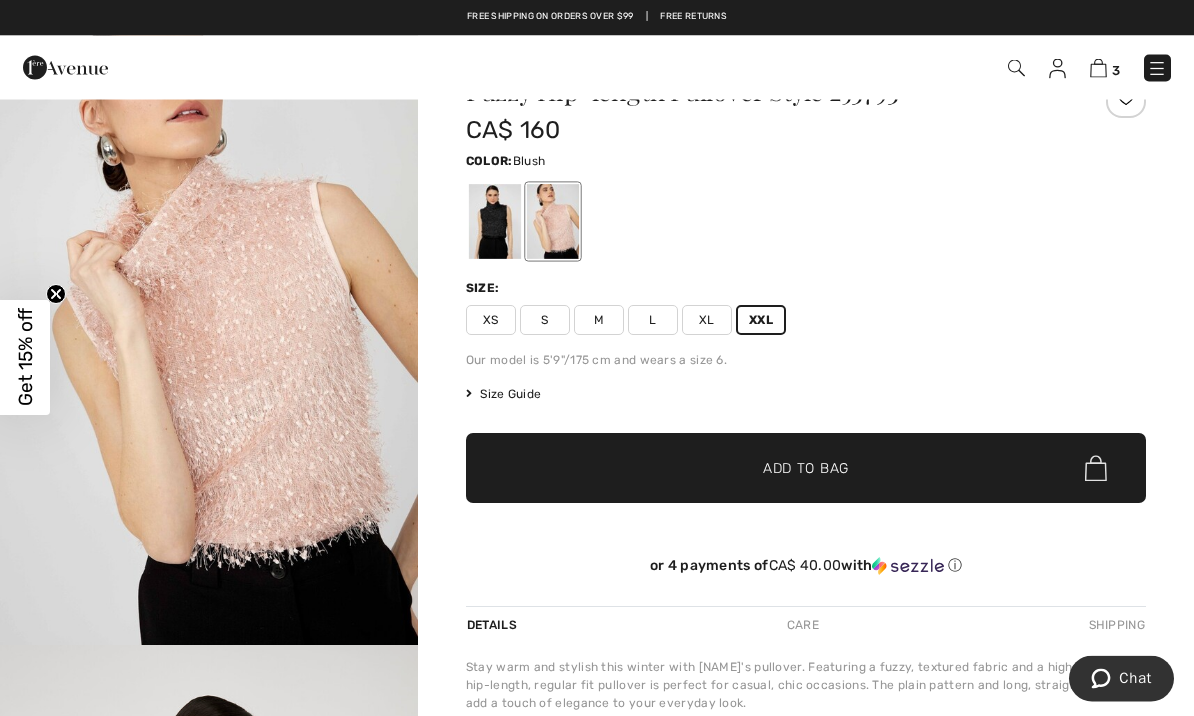 scroll, scrollTop: 0, scrollLeft: 0, axis: both 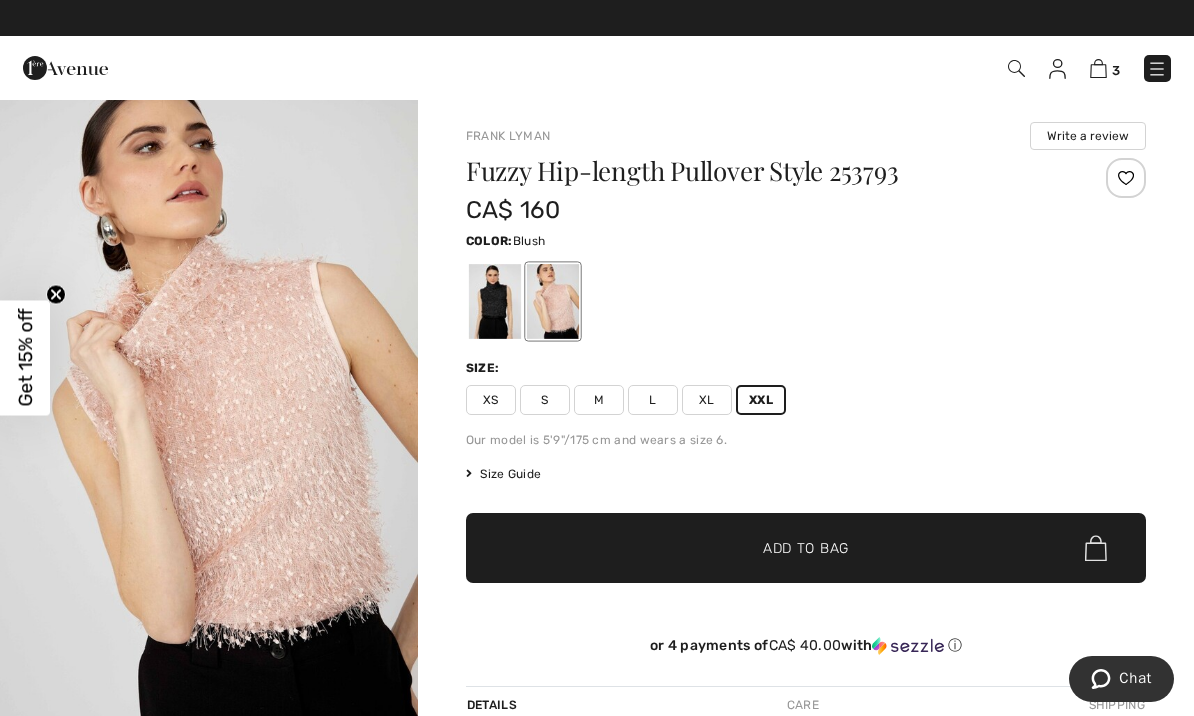 click at bounding box center [1098, 68] 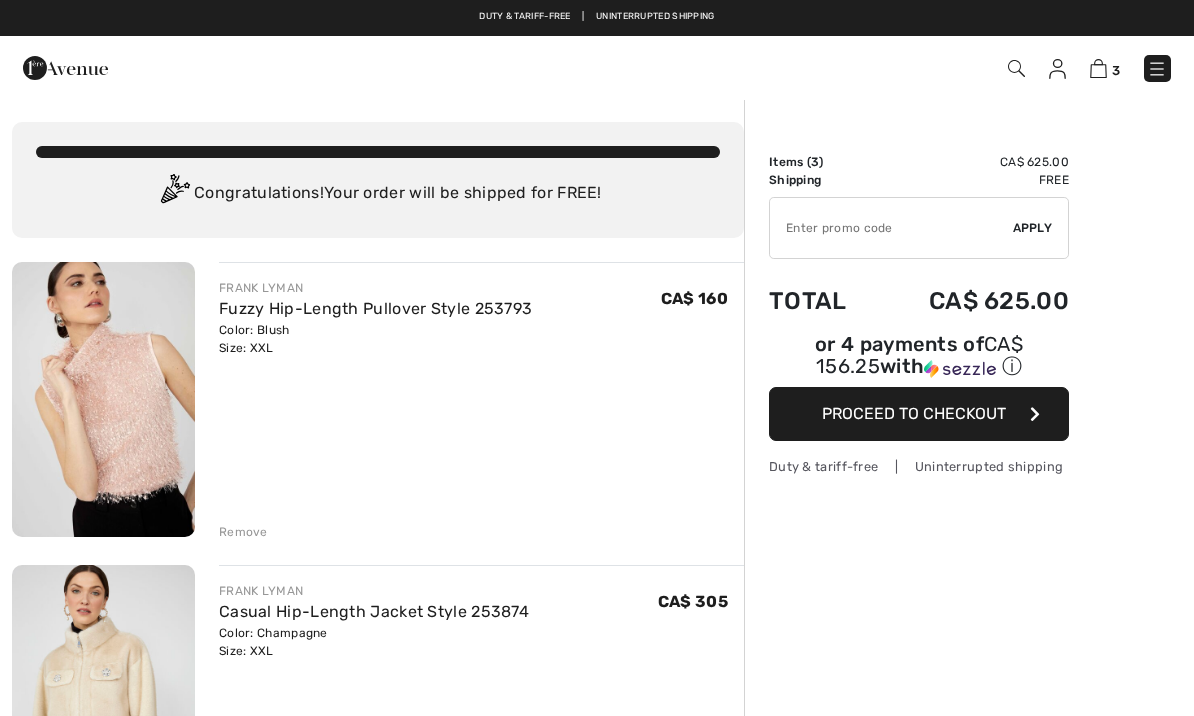 checkbox on "true" 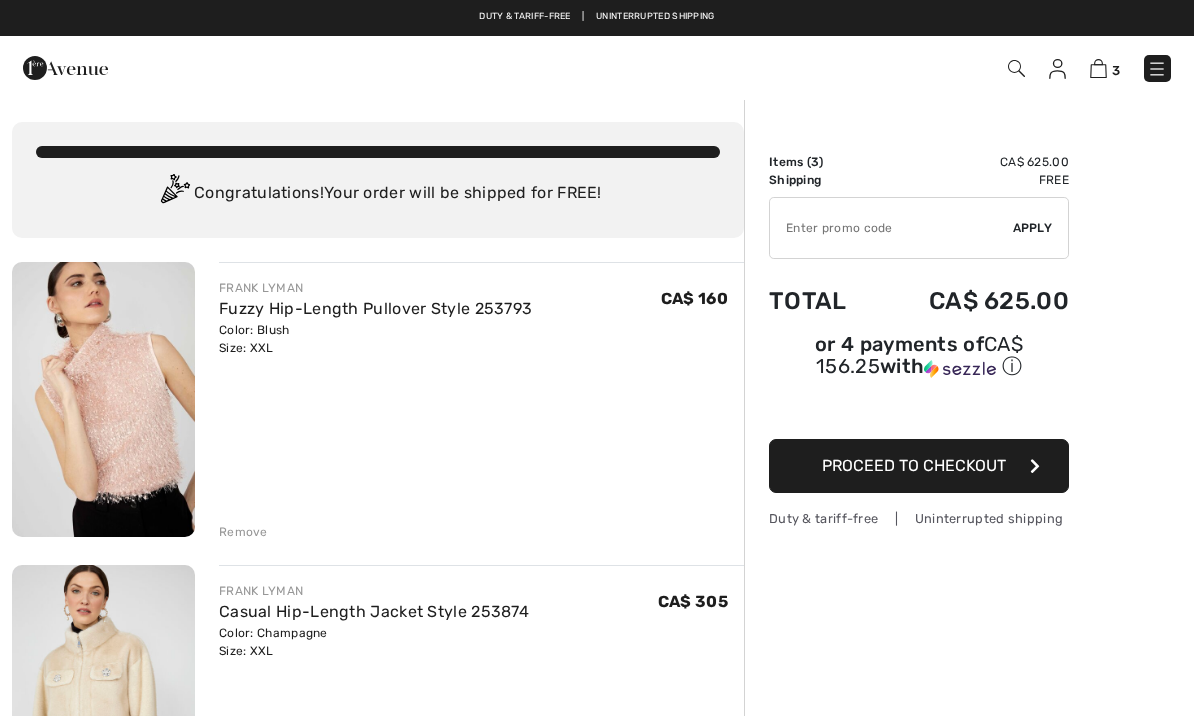 scroll, scrollTop: 0, scrollLeft: 0, axis: both 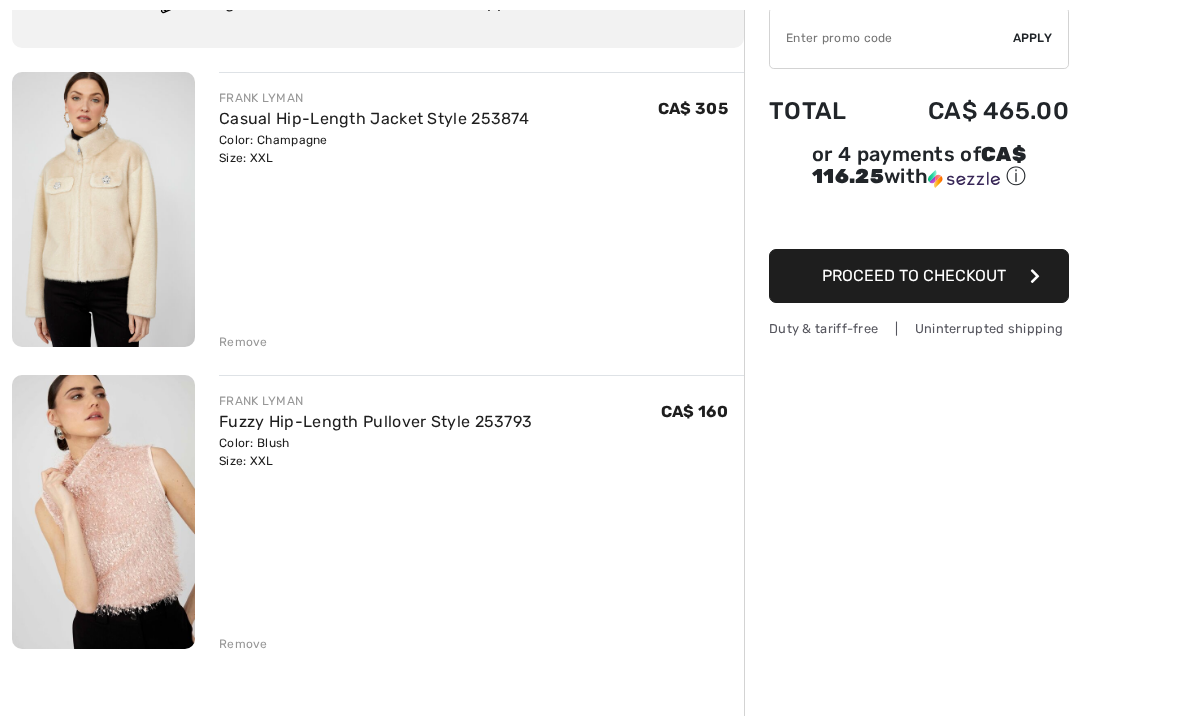 click on "Remove" at bounding box center [243, 644] 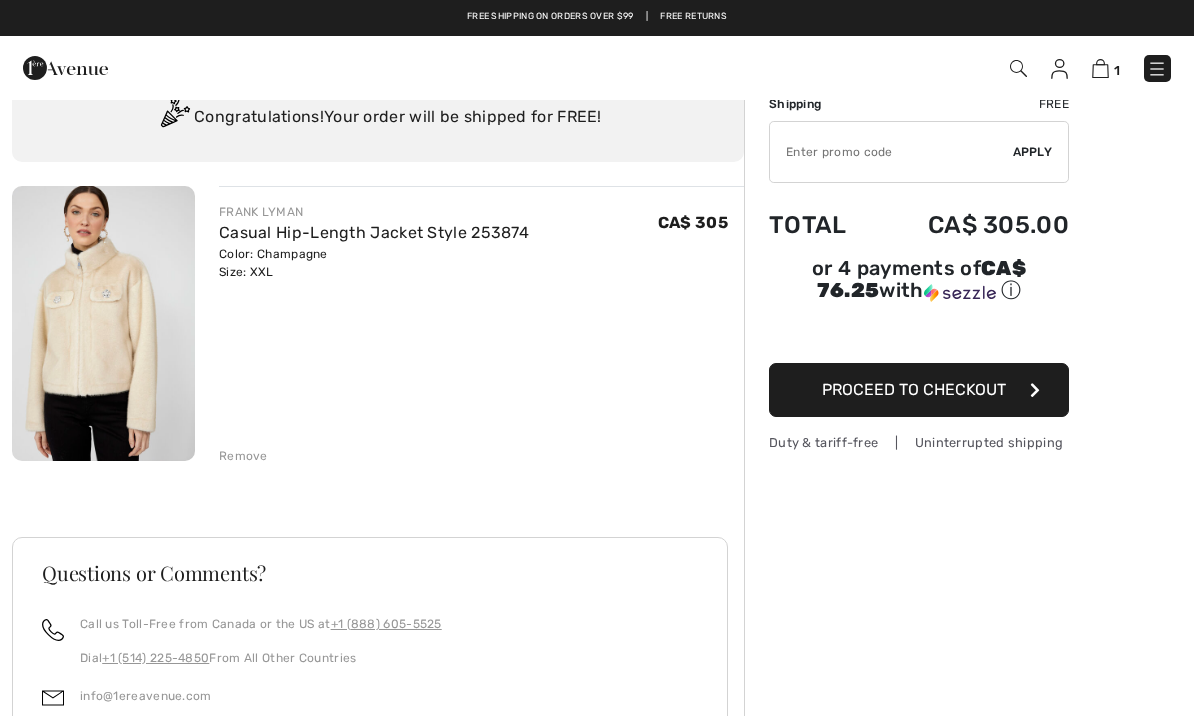 scroll, scrollTop: 0, scrollLeft: 0, axis: both 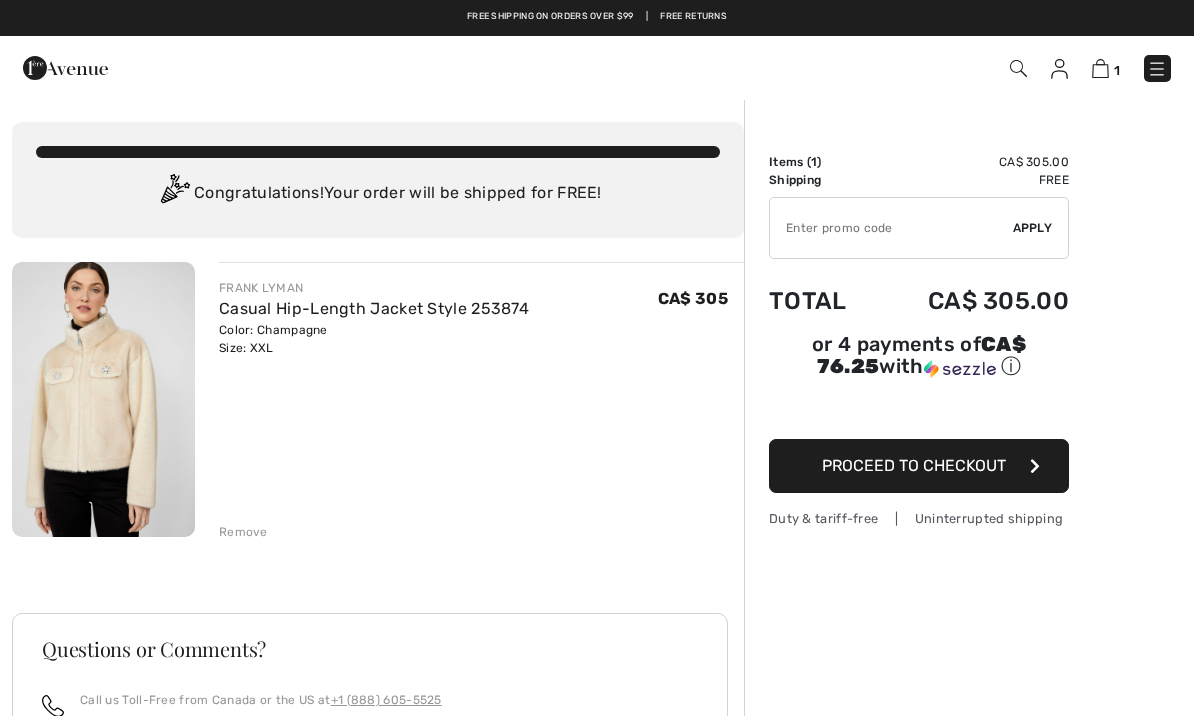 click on "Casual Hip-Length Jacket Style 253874" at bounding box center [374, 308] 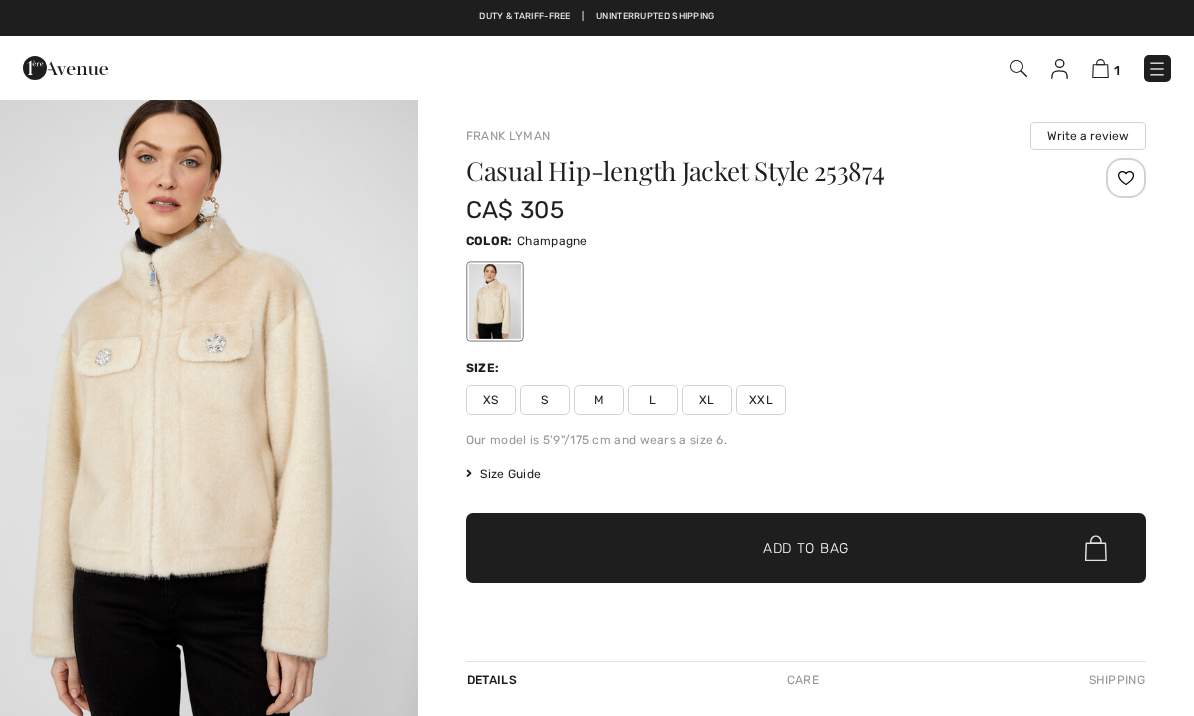 checkbox on "true" 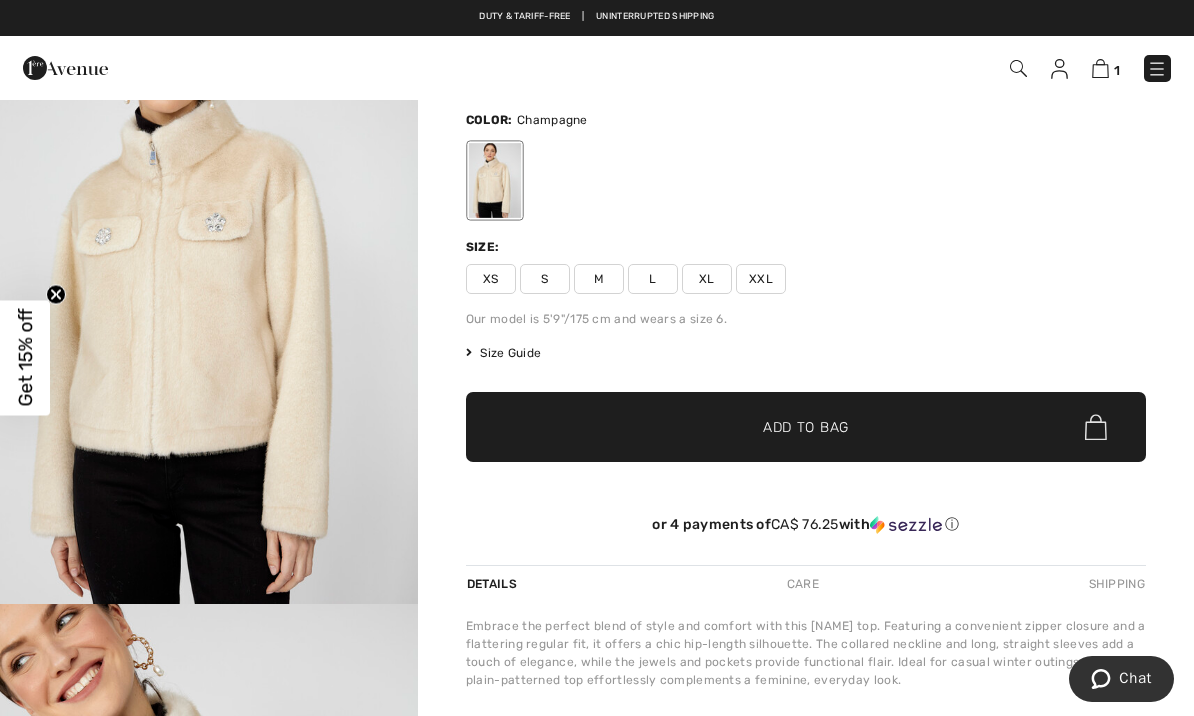scroll, scrollTop: 0, scrollLeft: 0, axis: both 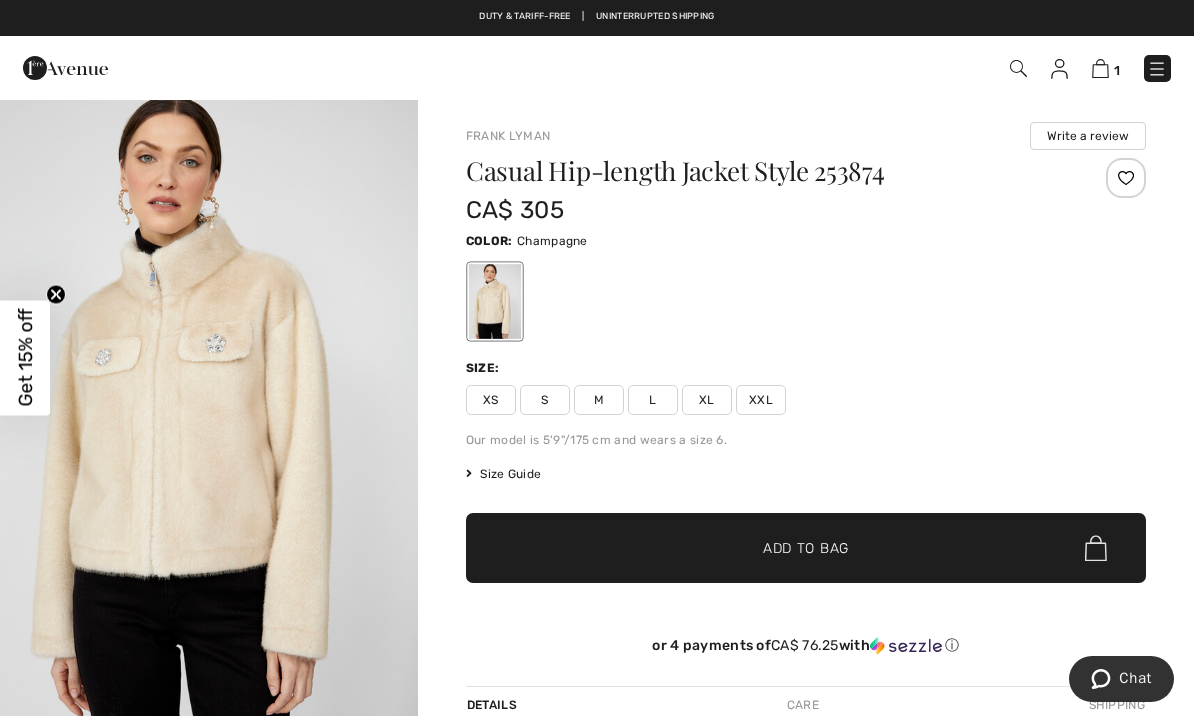 click at bounding box center (1100, 68) 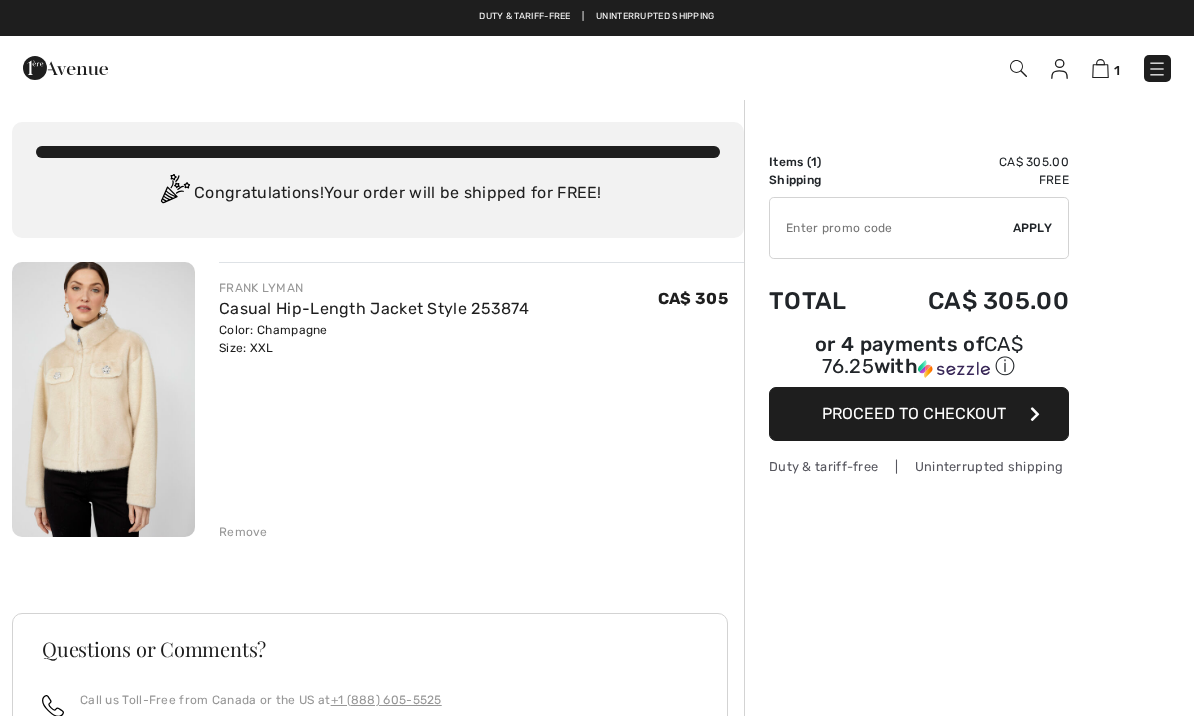 scroll, scrollTop: 0, scrollLeft: 0, axis: both 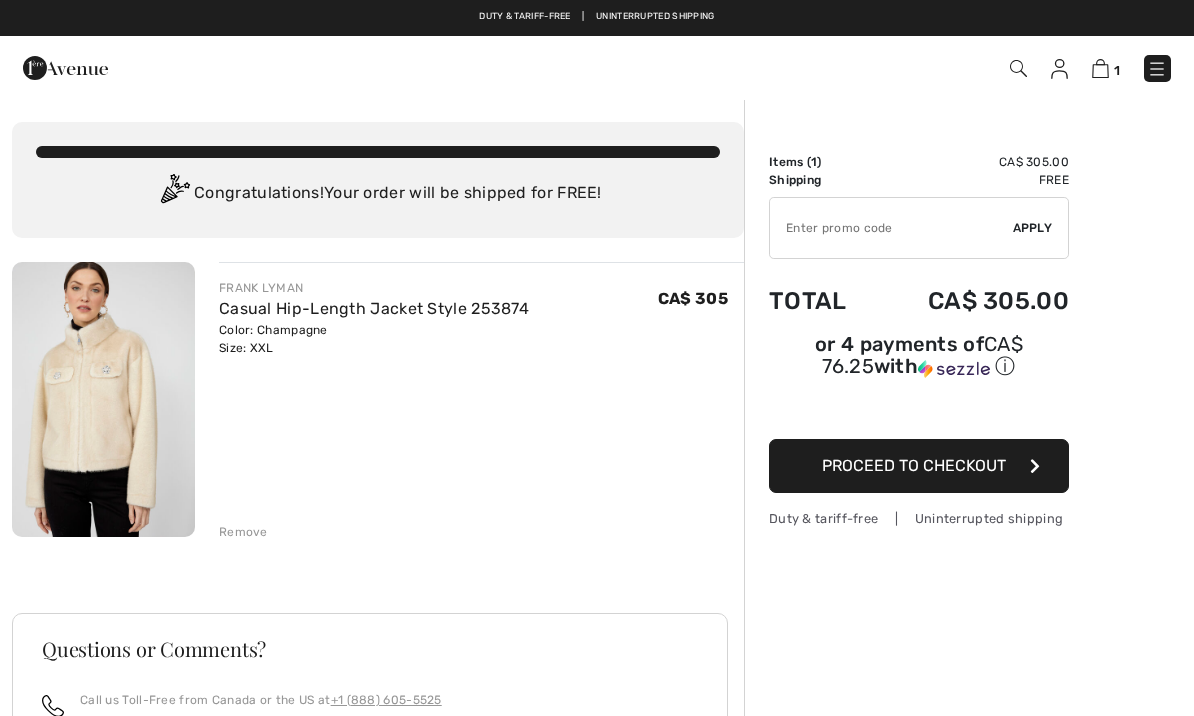 click on "Proceed to Checkout" at bounding box center [914, 465] 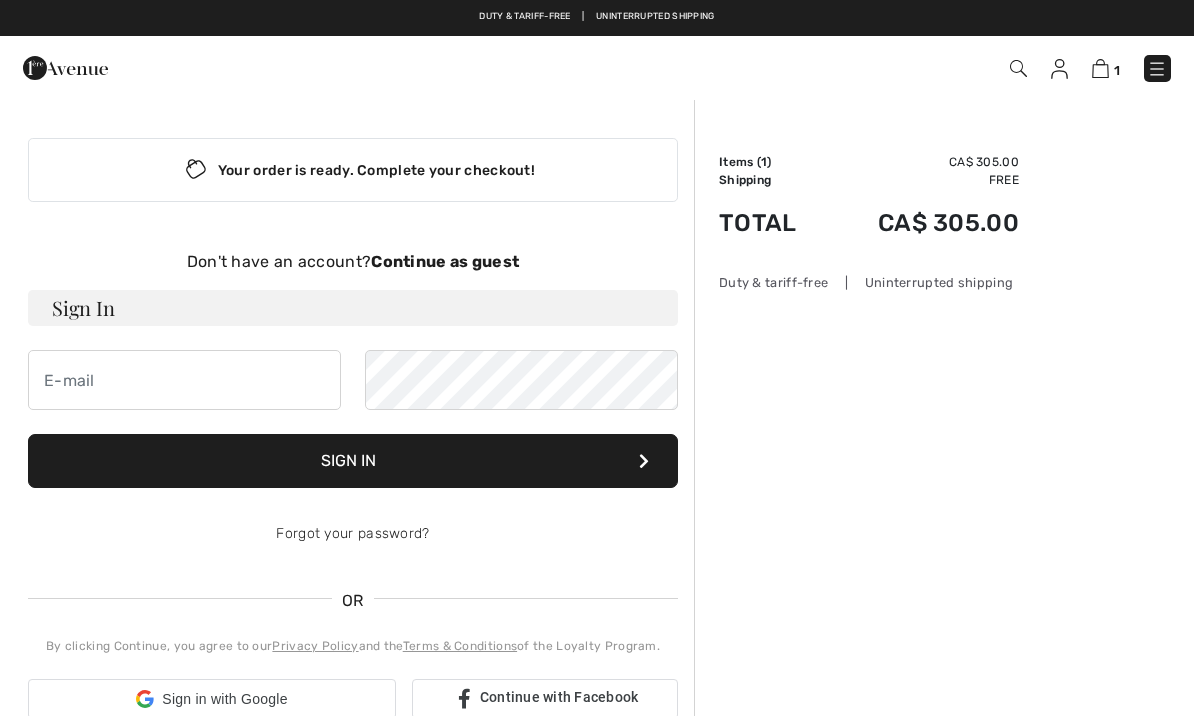 scroll, scrollTop: 0, scrollLeft: 0, axis: both 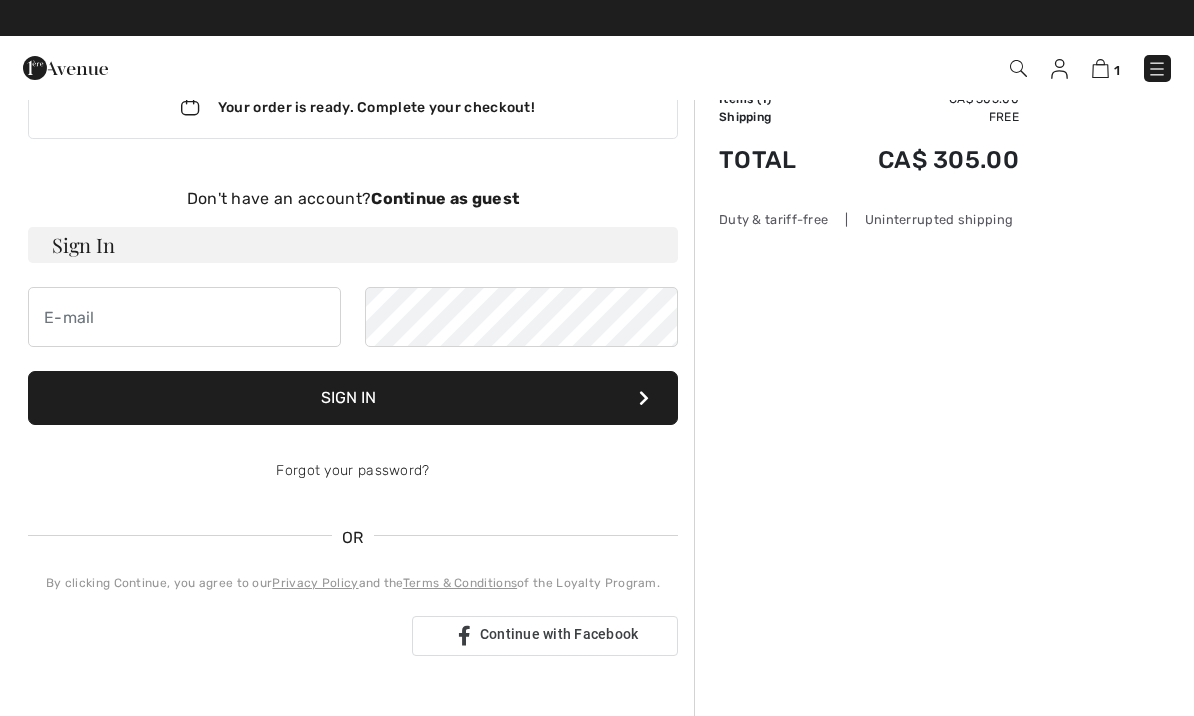 click on "Don't have an account?  Continue as guest" at bounding box center (353, 199) 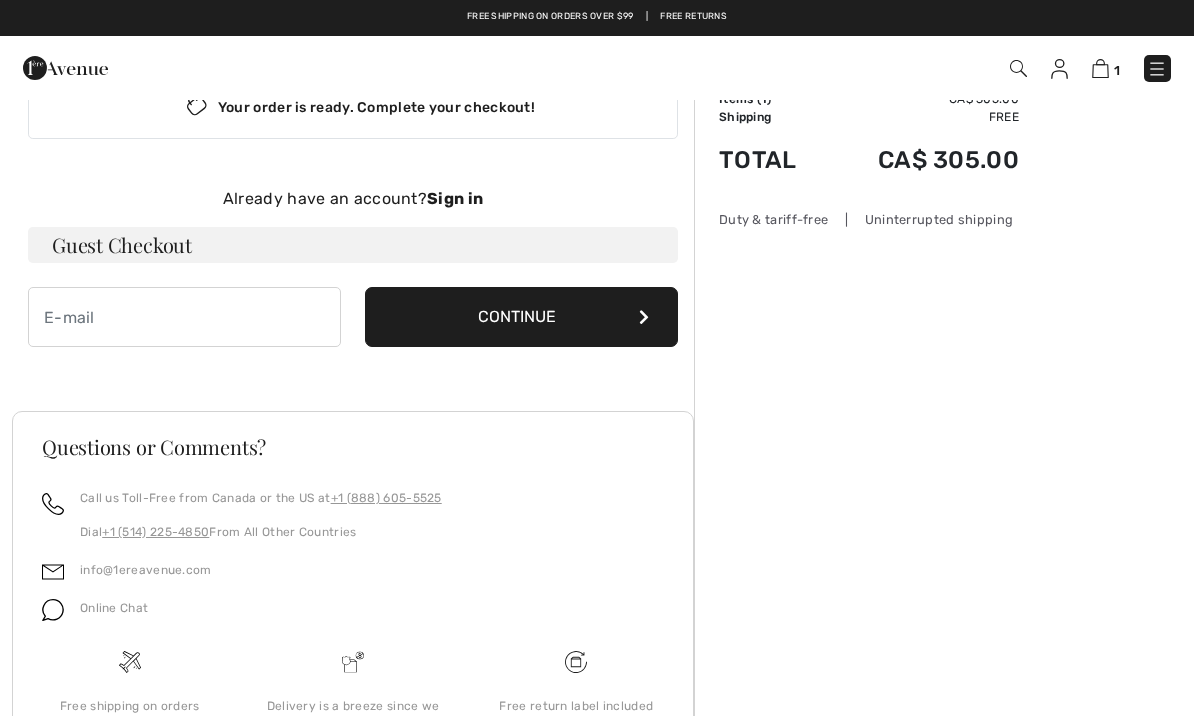 click on "Already have an account?  Sign in
Guest Checkout
Continue" at bounding box center (353, 267) 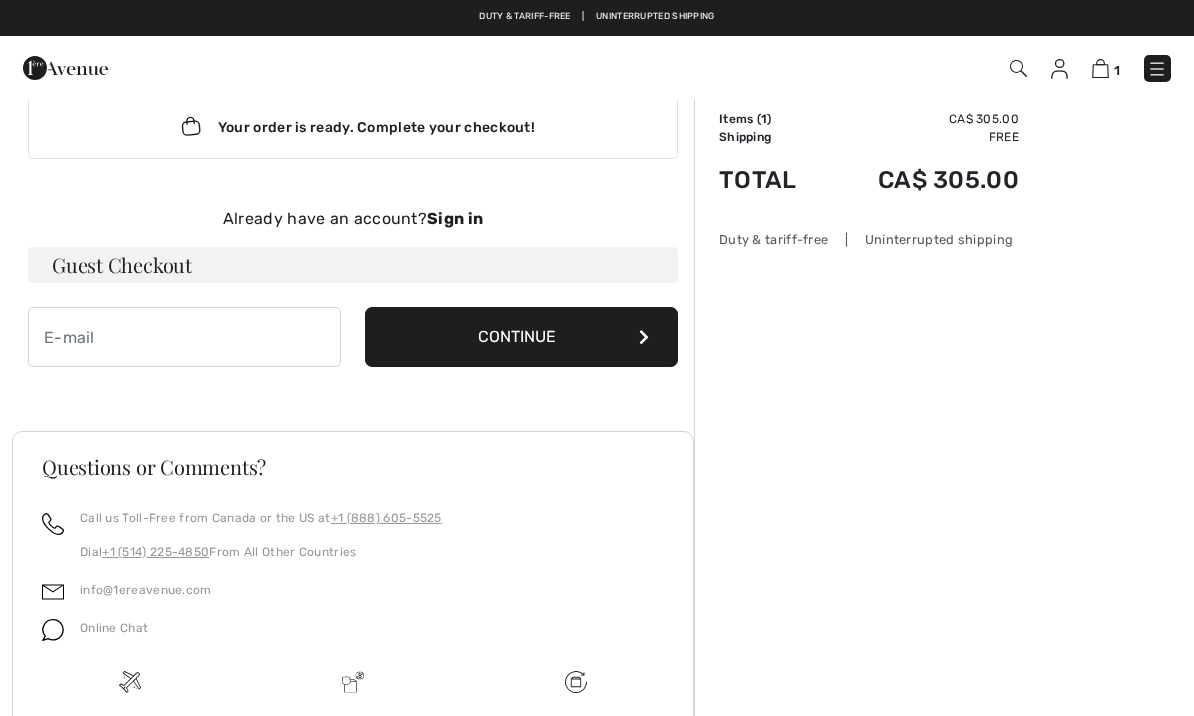 scroll, scrollTop: 0, scrollLeft: 0, axis: both 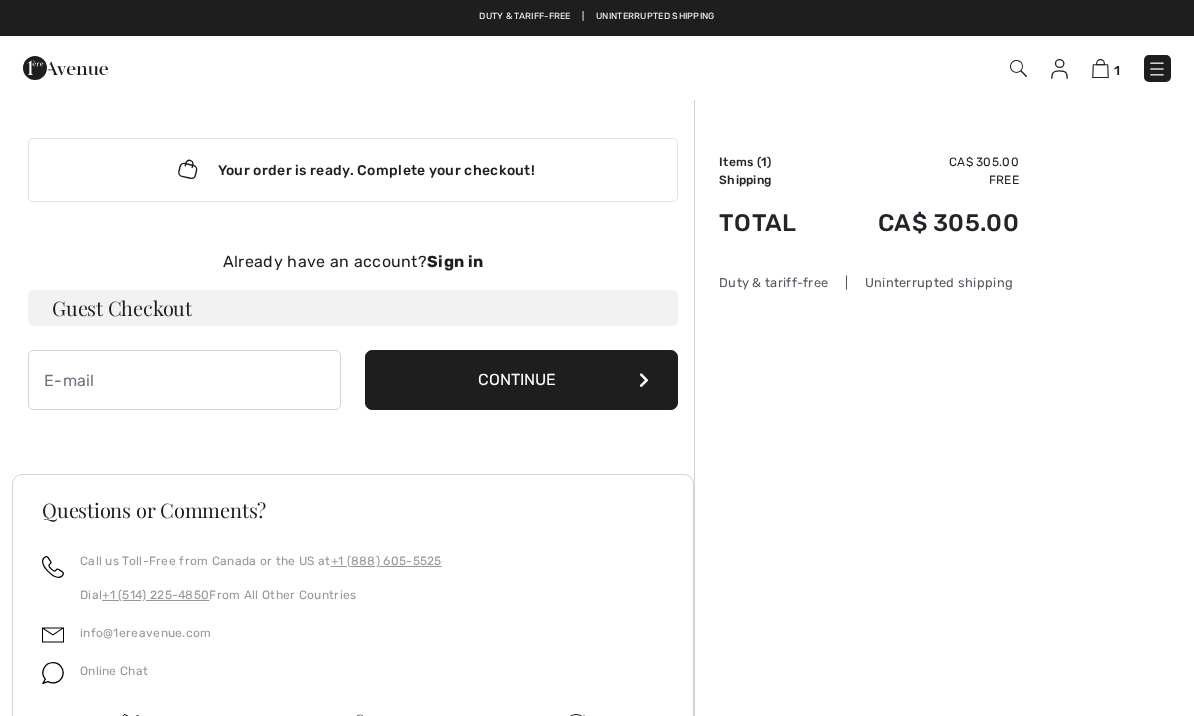 click on "Guest Checkout" at bounding box center (353, 308) 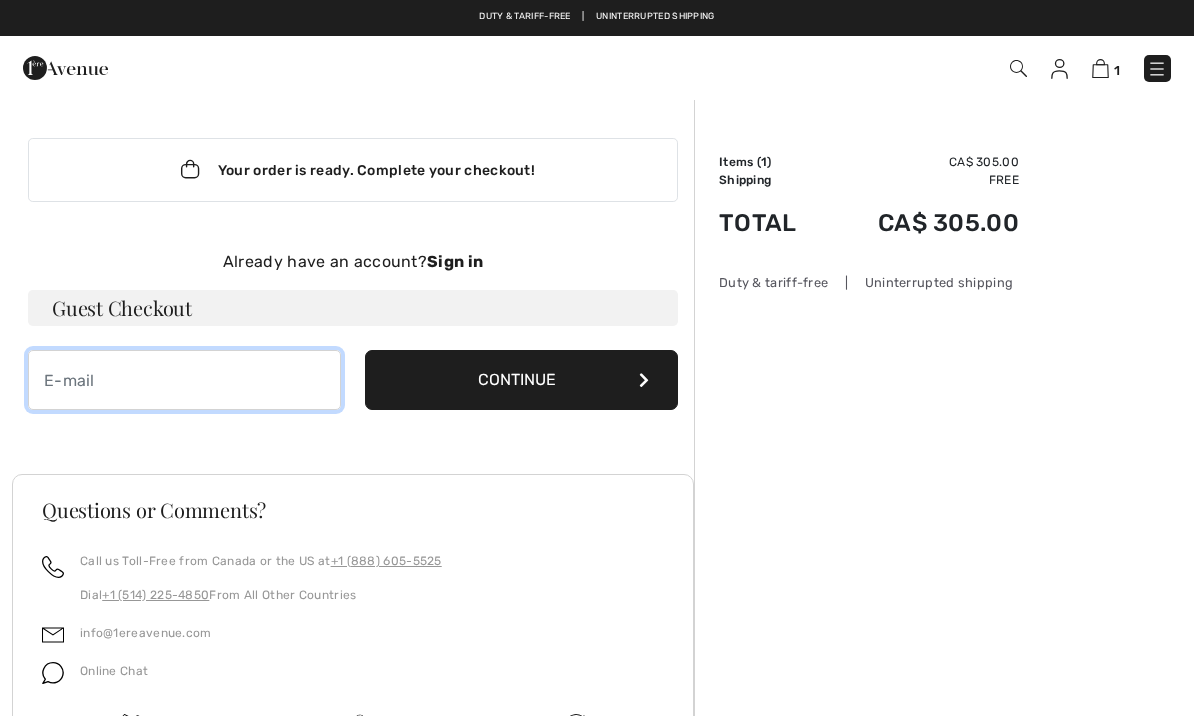 click at bounding box center [184, 380] 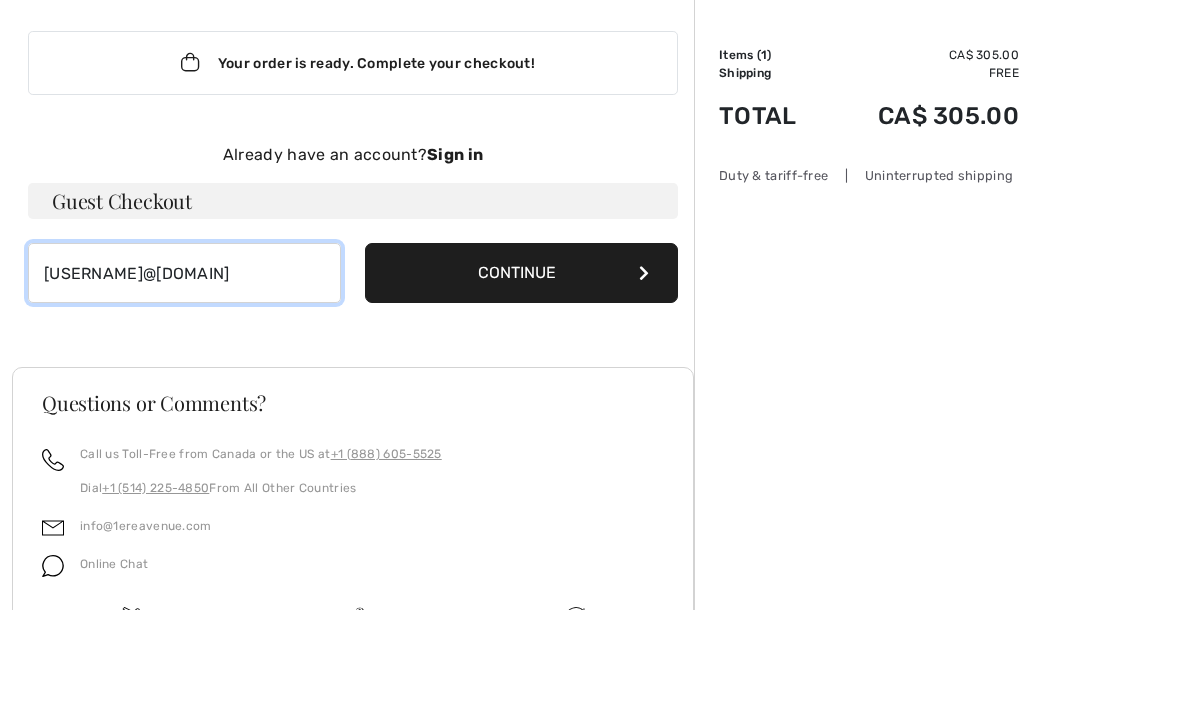 type on "[EMAIL]" 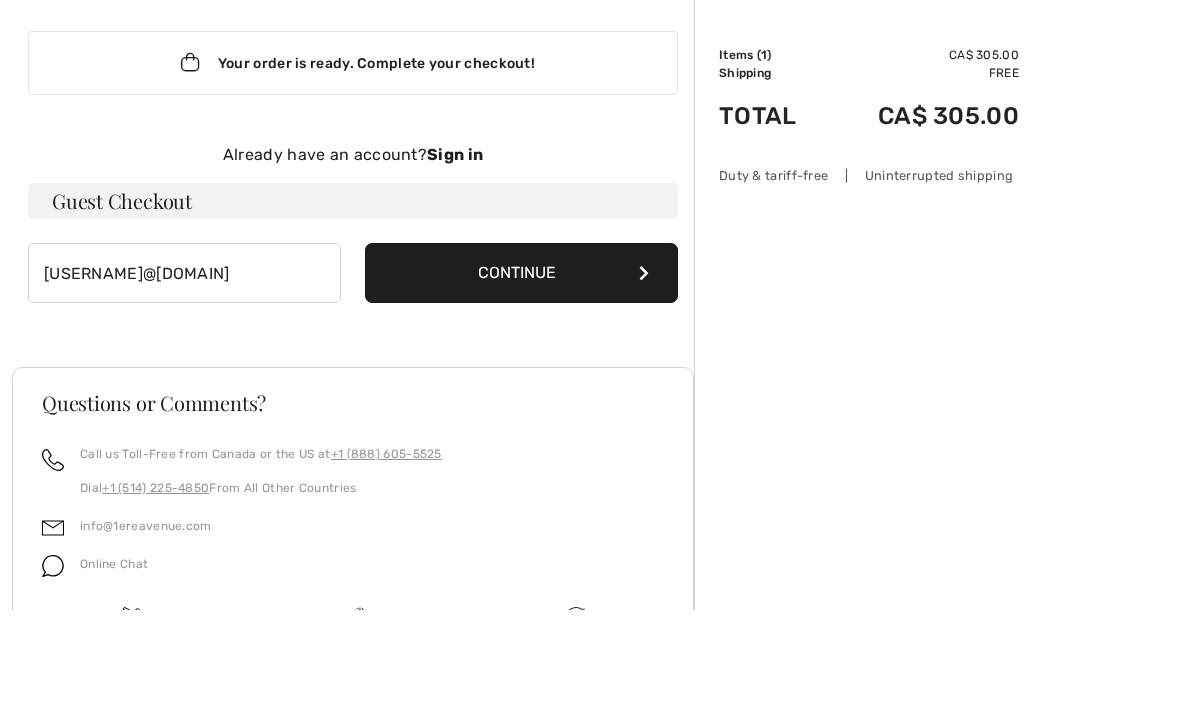 click on "Continue" at bounding box center [521, 380] 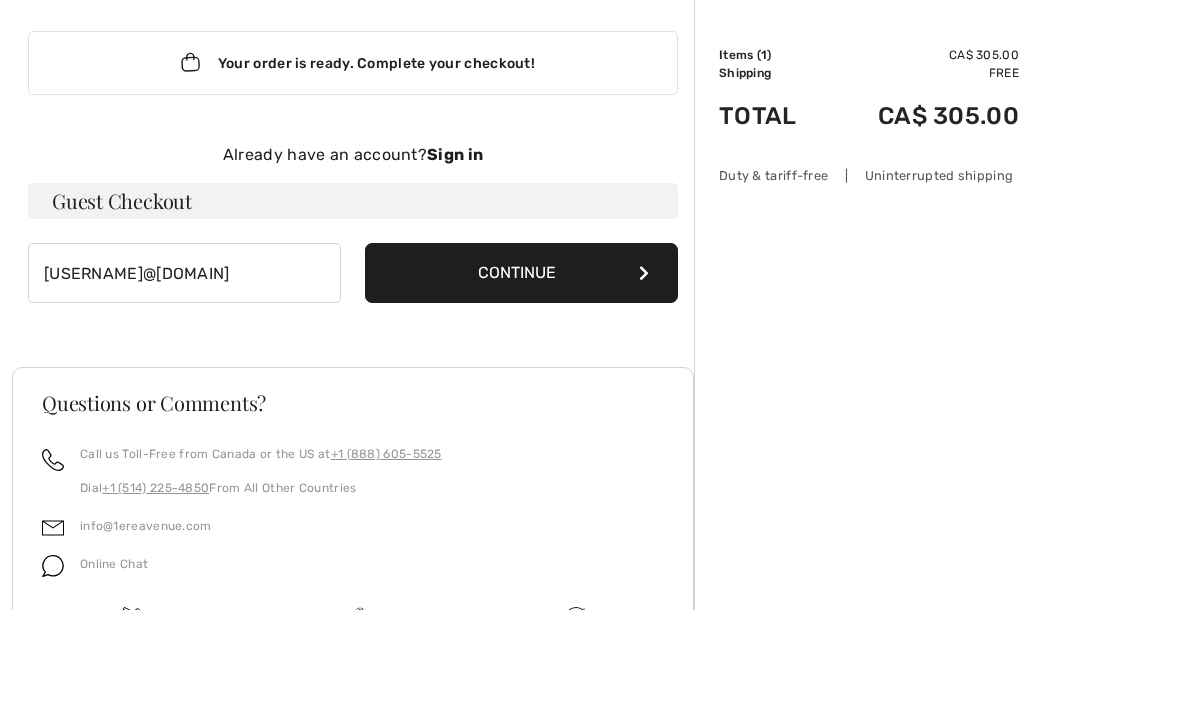 scroll, scrollTop: 107, scrollLeft: 0, axis: vertical 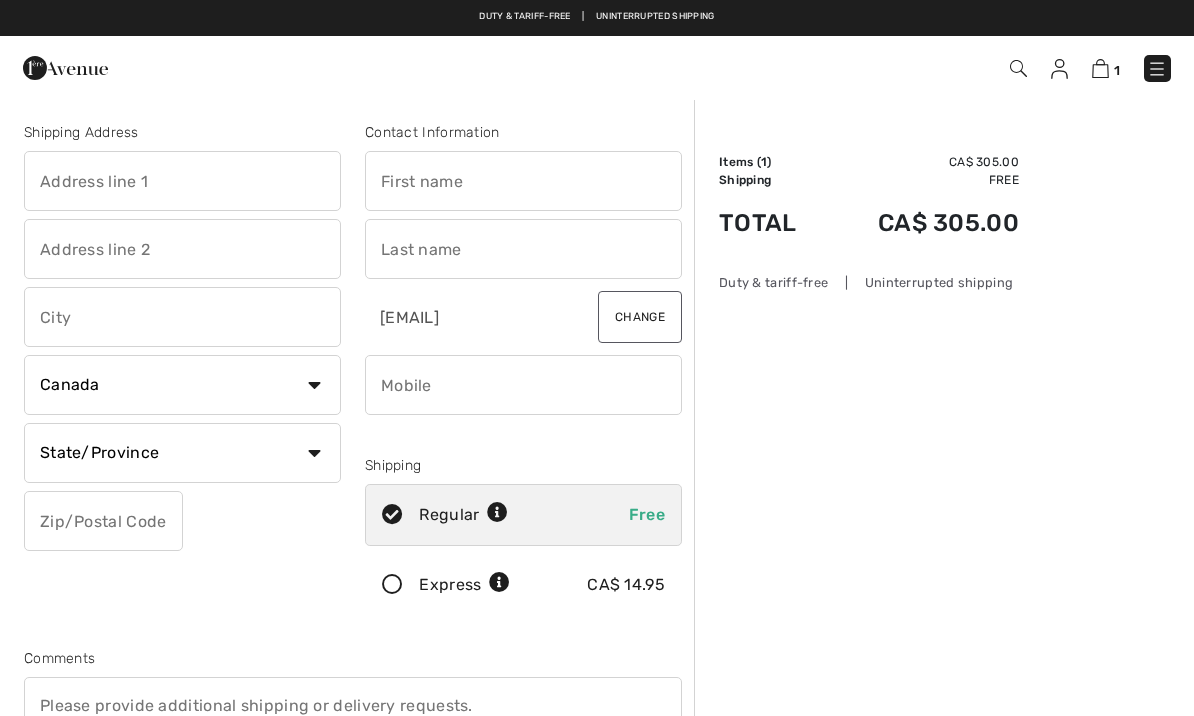 click at bounding box center (182, 181) 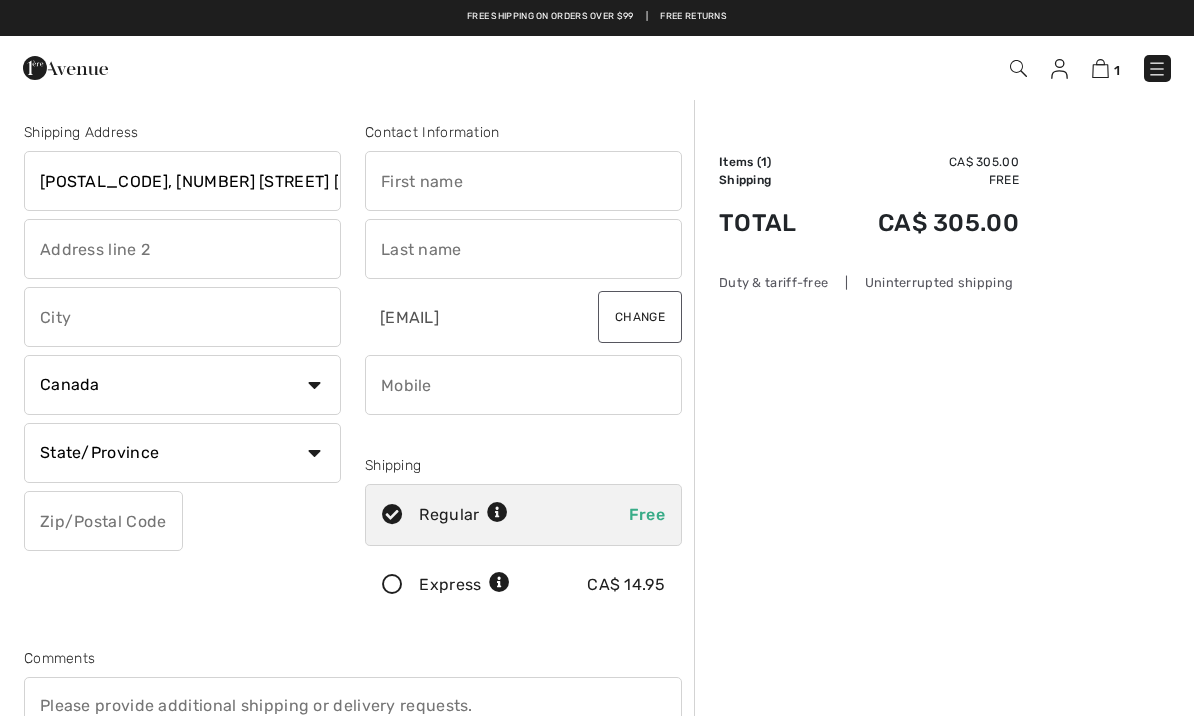 type on "[POSTAL_CODE], [NUMBER] [STREET] [STREET_NAME]" 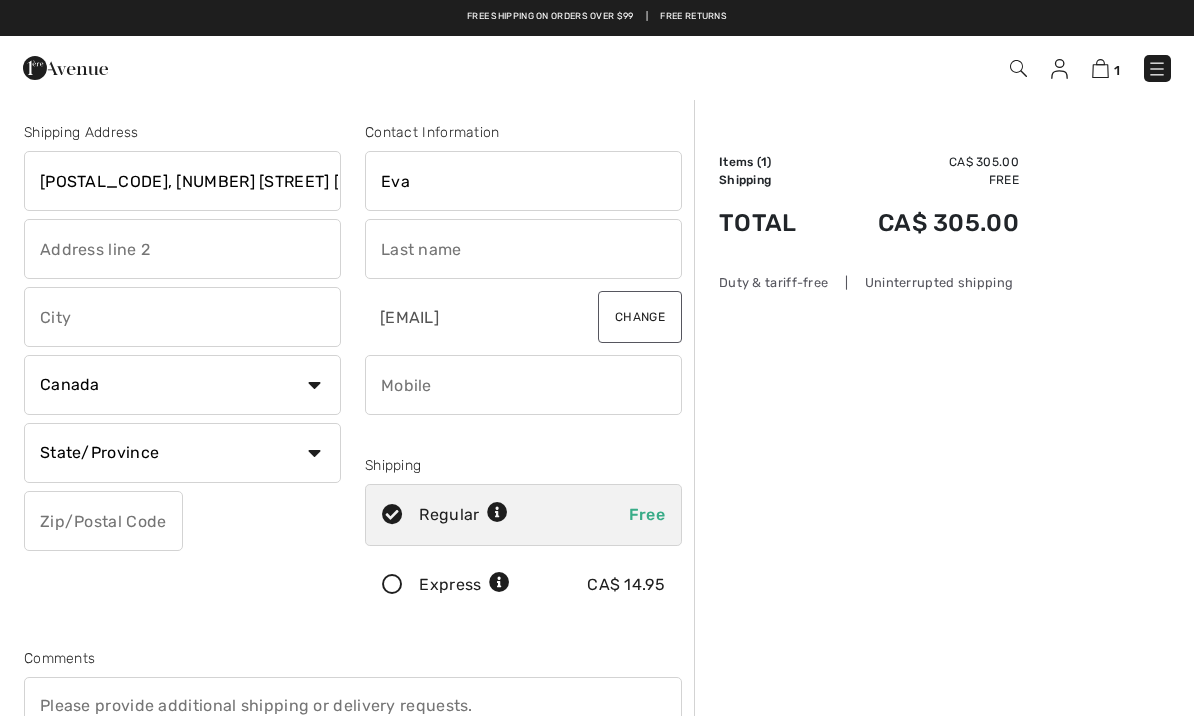 type on "Eva" 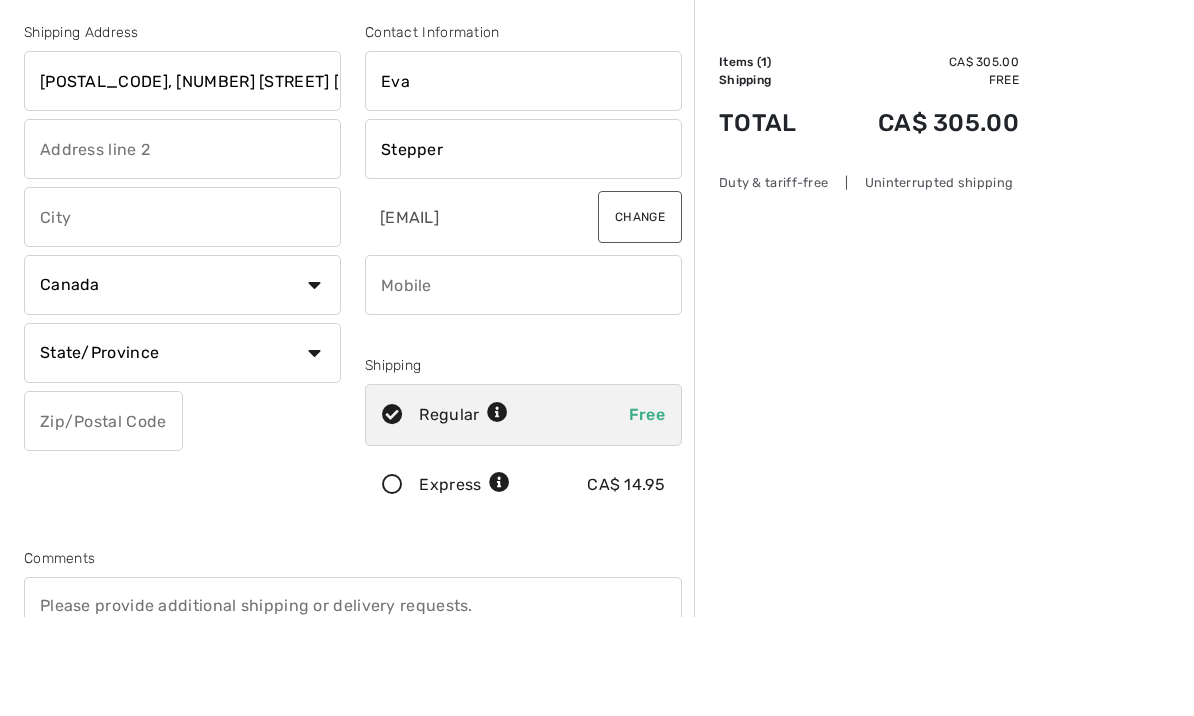 type on "Stepper" 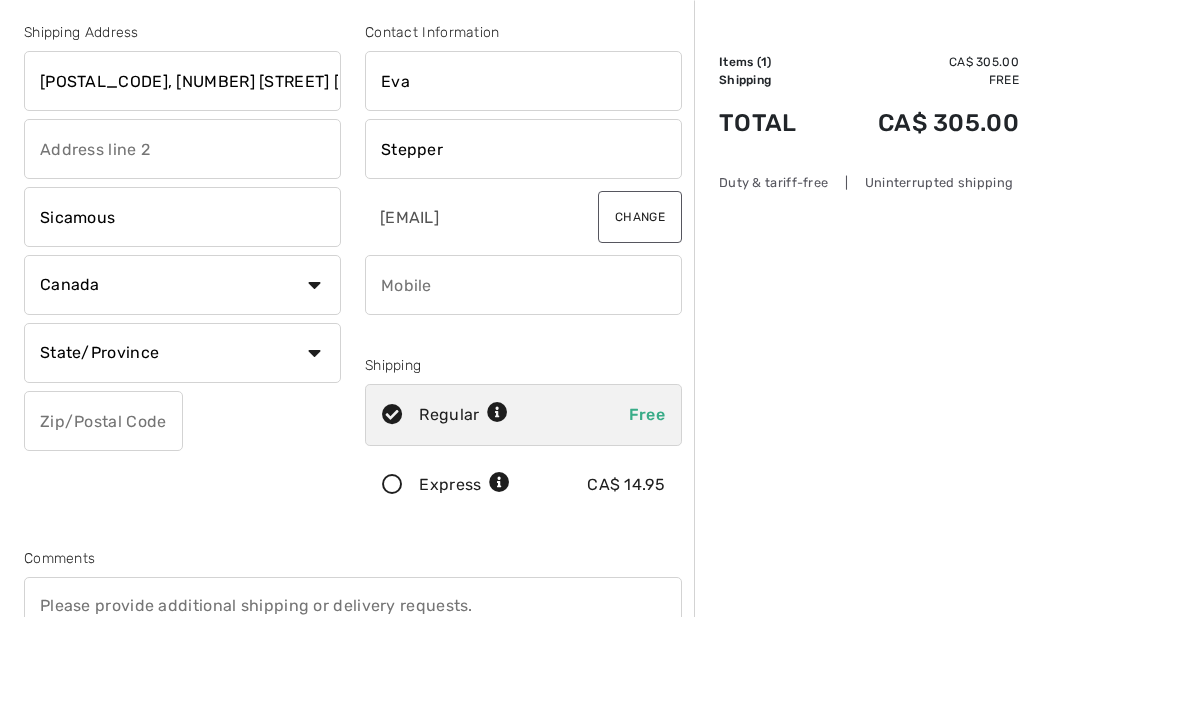 type on "Sicamous" 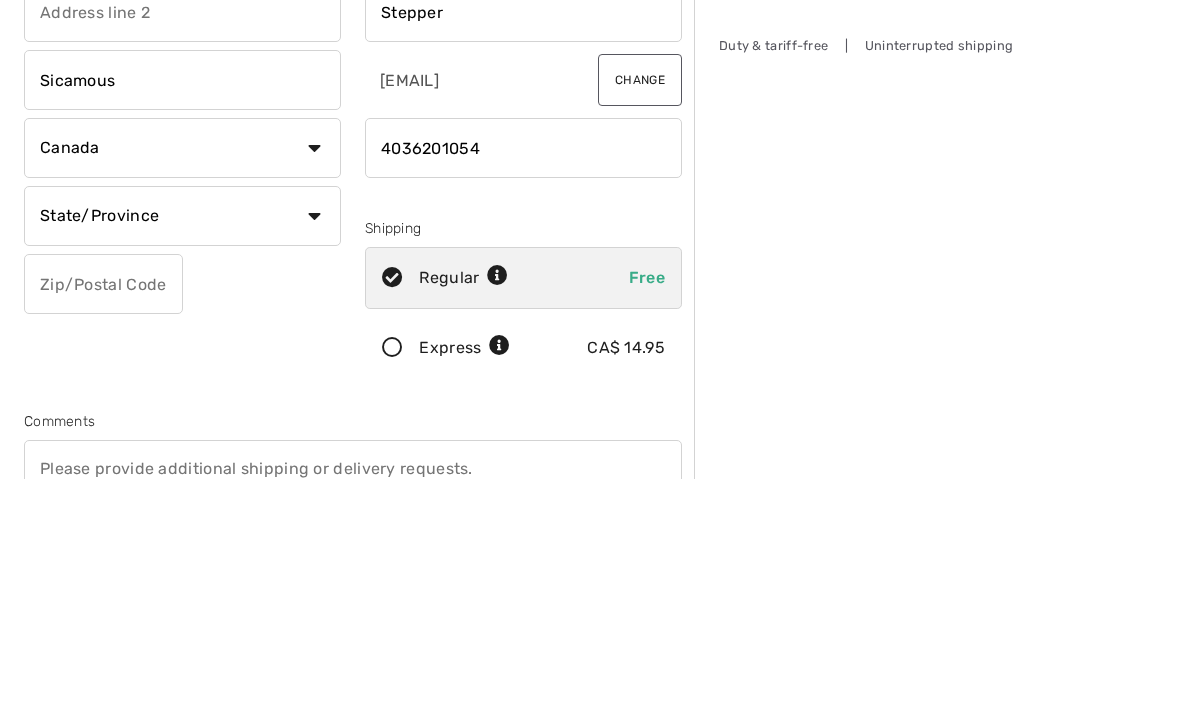 type on "4036201054" 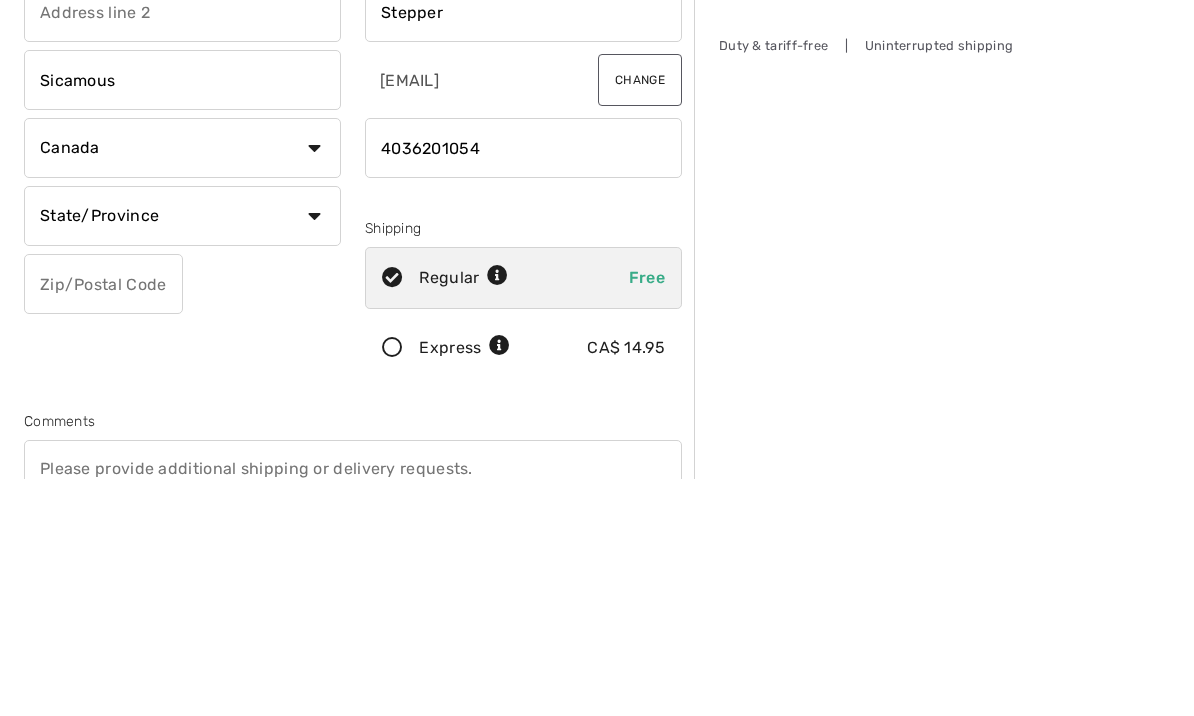 click on "State/Province
Alberta
British Columbia
Manitoba
New Brunswick
Newfoundland and Labrador
Northwest Territories
Nova Scotia
Nunavut
Ontario
Prince Edward Island
Quebec
Saskatchewan
Yukon" at bounding box center [182, 453] 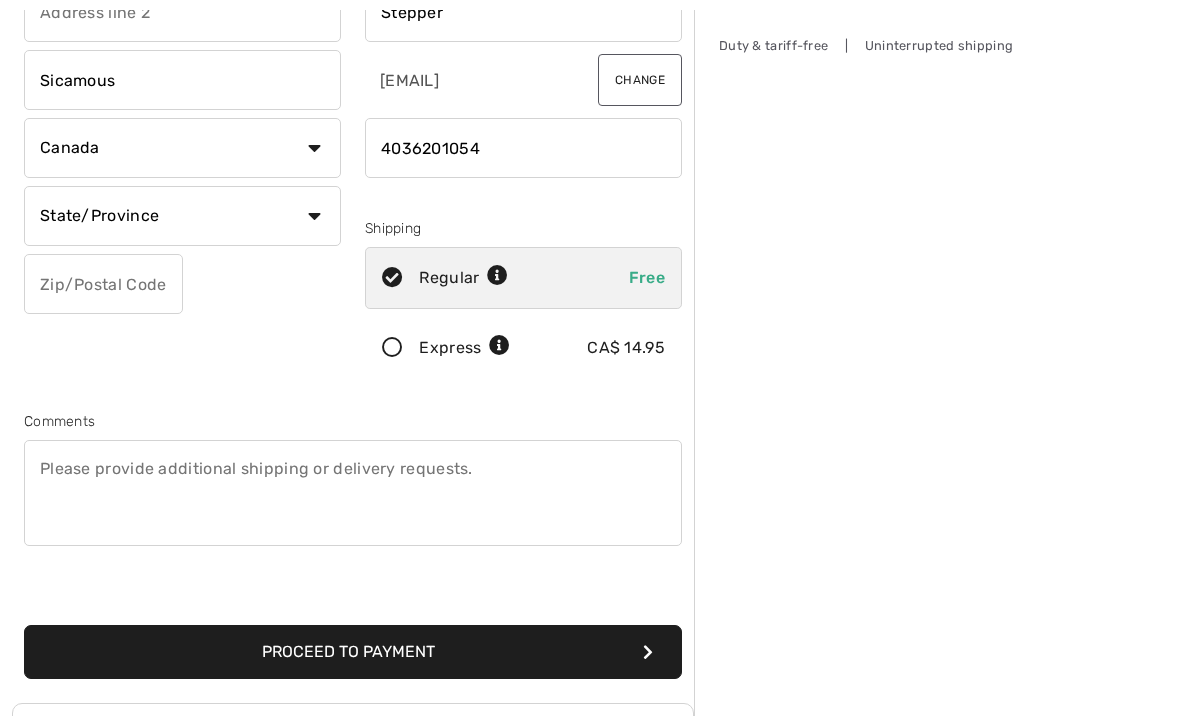 select on "BC" 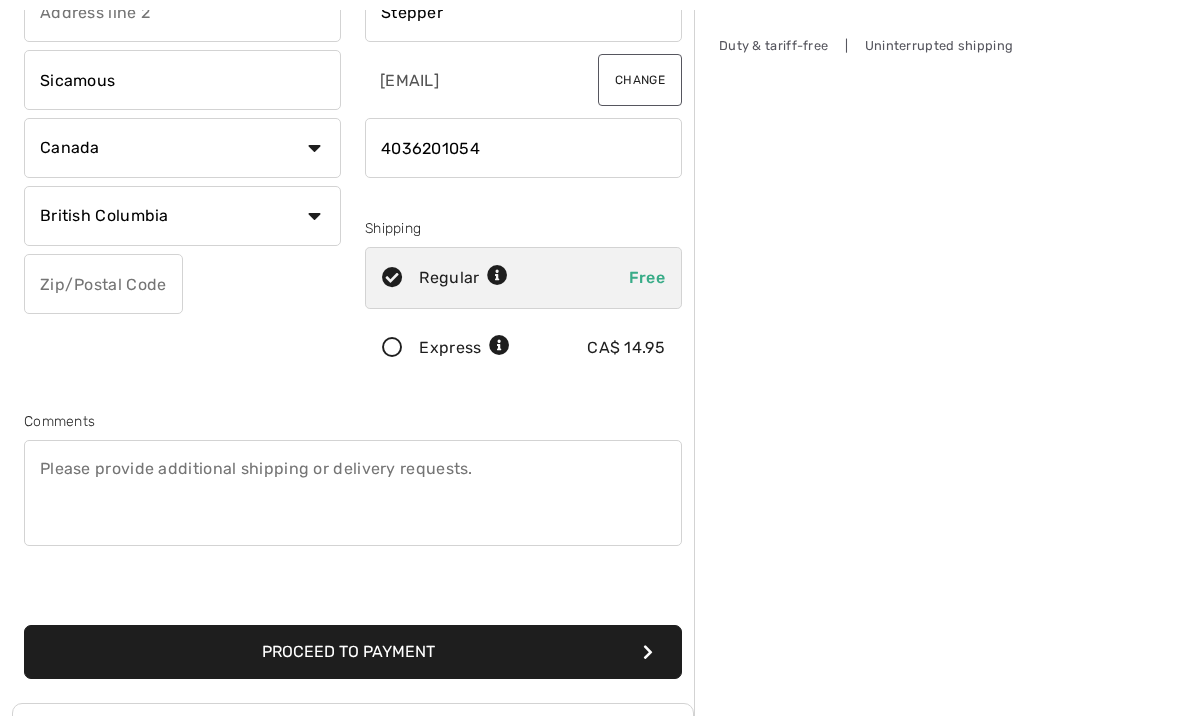click at bounding box center [103, 284] 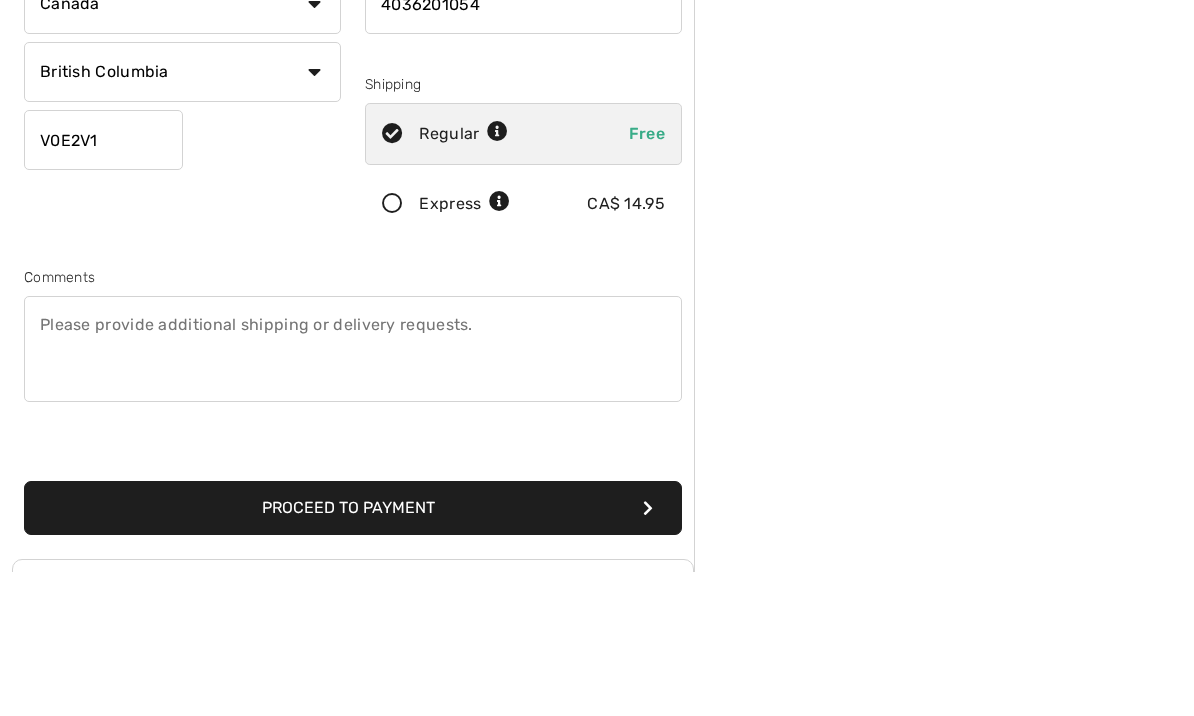 type on "V0E2V1" 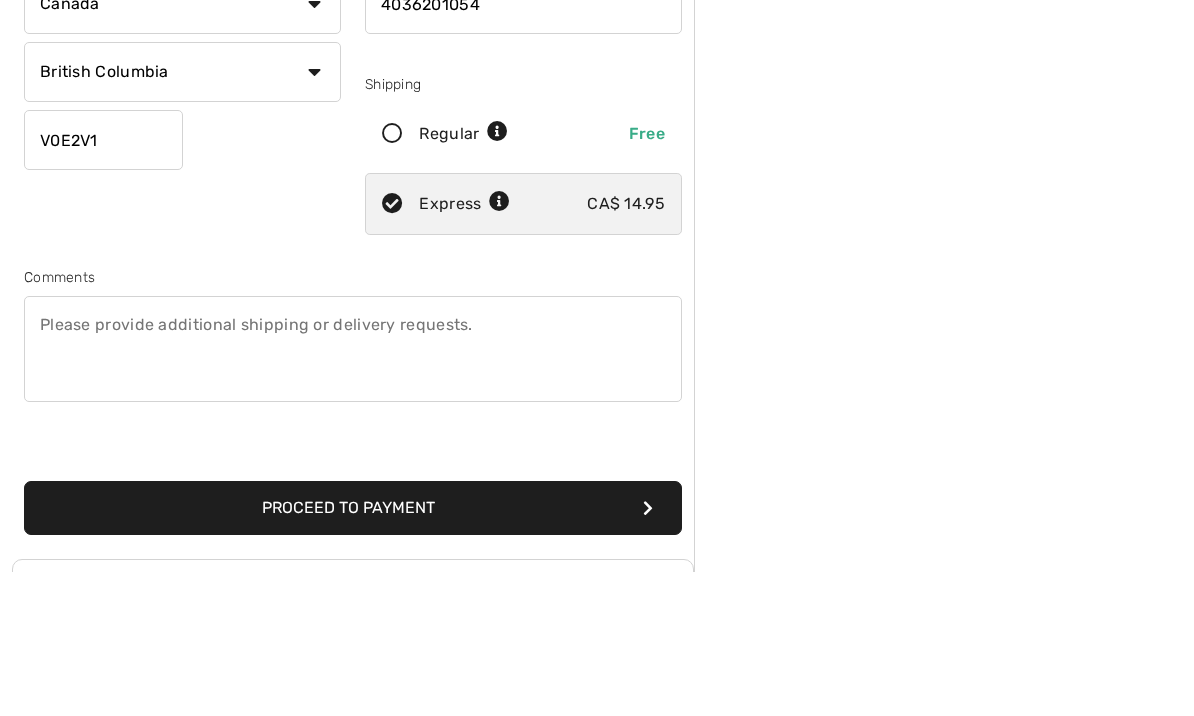 scroll, scrollTop: 381, scrollLeft: 0, axis: vertical 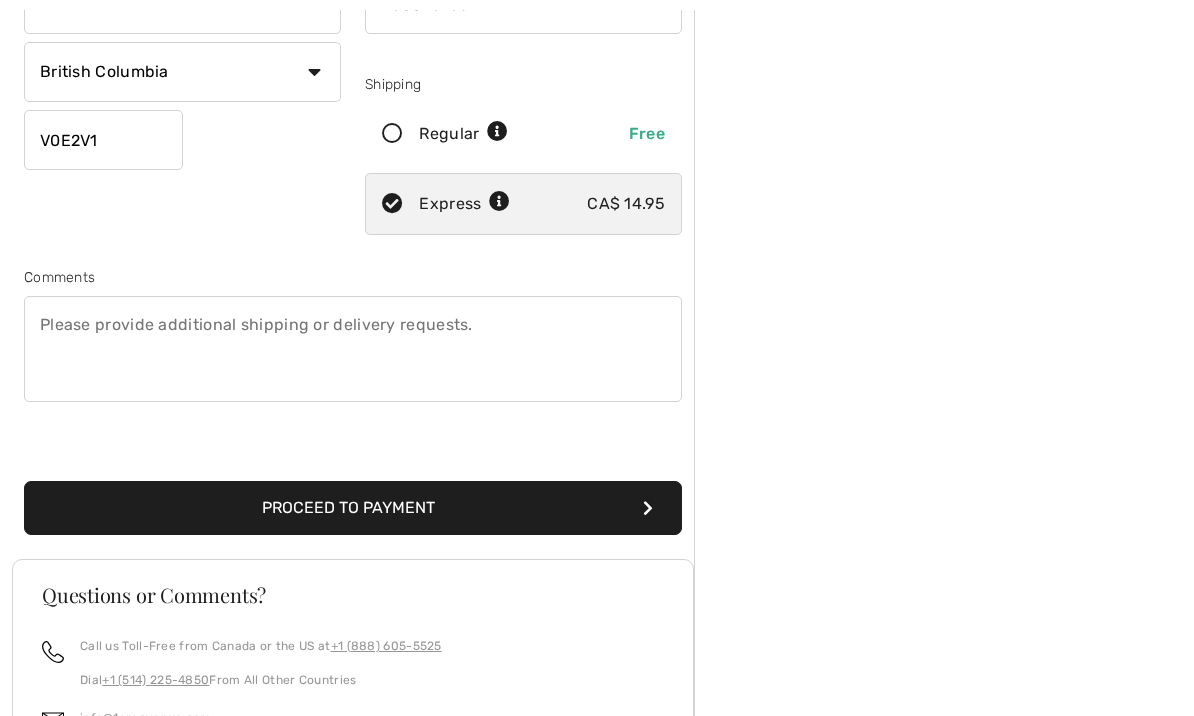 click on "Order Summary			 Details
Items ( 1 )
CA$ 305.00
Promo code CA$ 0.00
Shipping
CA$ 14.95
GST (5%) CA$ 16.00
Tax2 CA$ 0.00
Duties & Taxes CA$ 0.00
Total
CA$ 335.95
My Shopping Bag (1 Item)
Casual Hip-Length Jacket Style 253874
Color: Champagne Size: XXL
CA$ 305
Duty & tariff-free      |     Uninterrupted shipping" at bounding box center [944, 358] 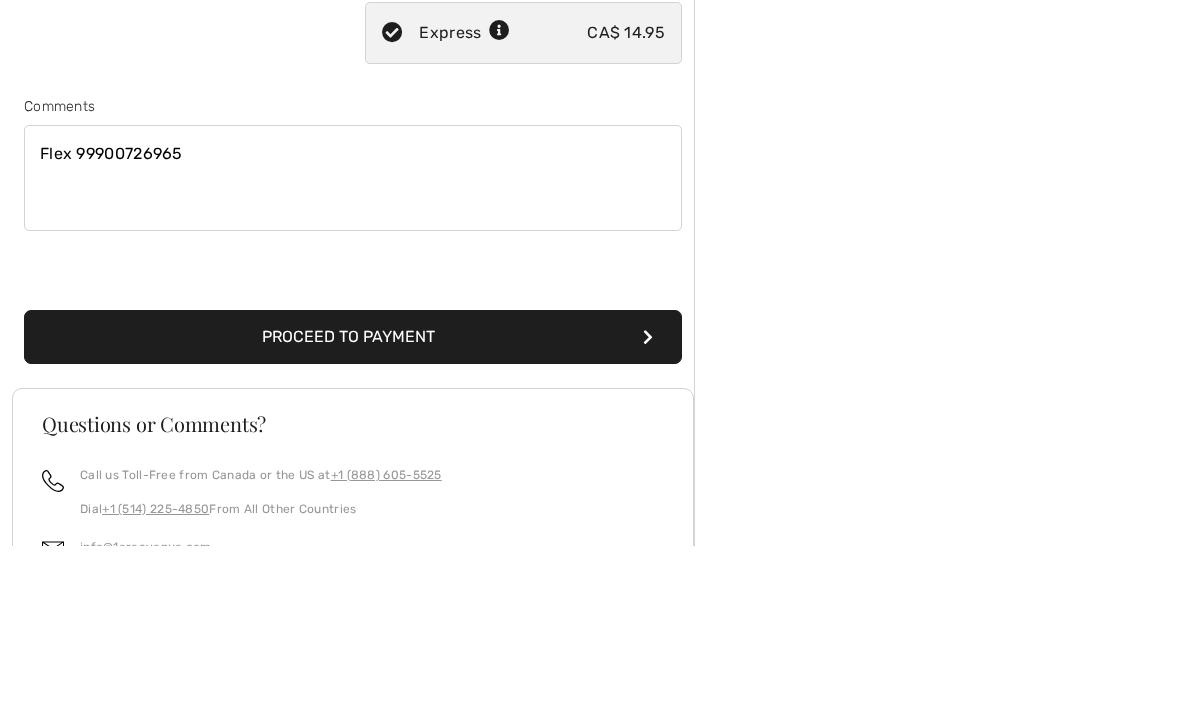 type on "Flex 99900726965" 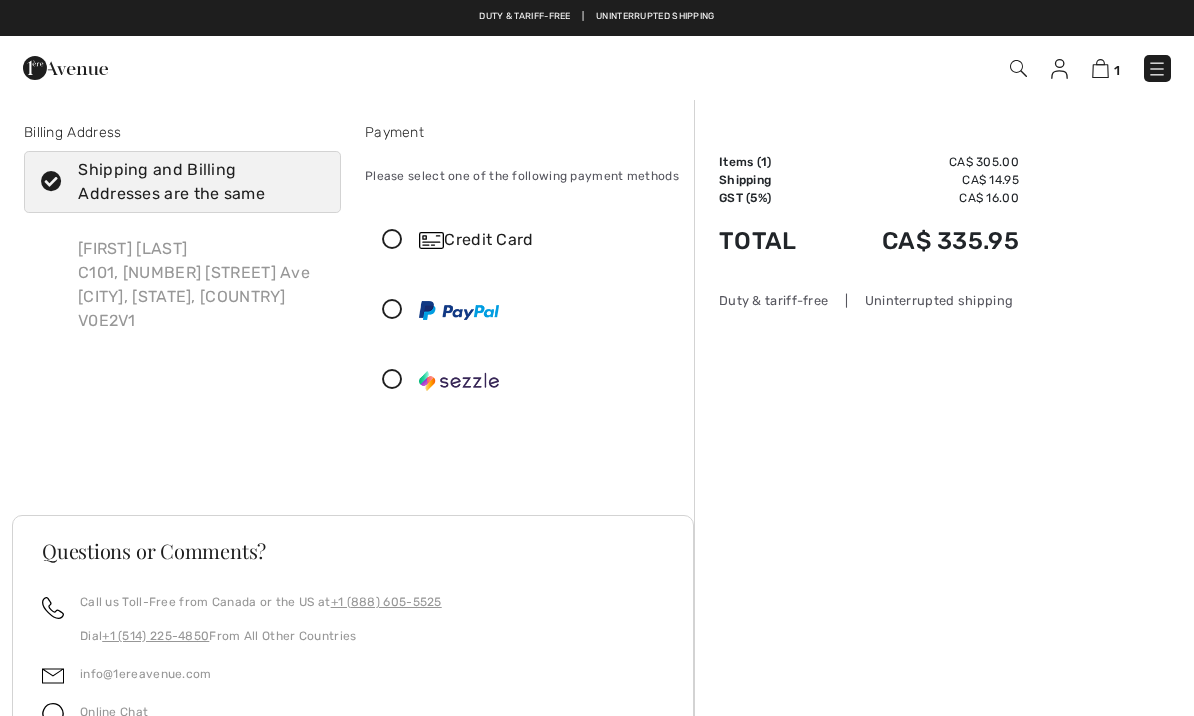 scroll, scrollTop: 0, scrollLeft: 0, axis: both 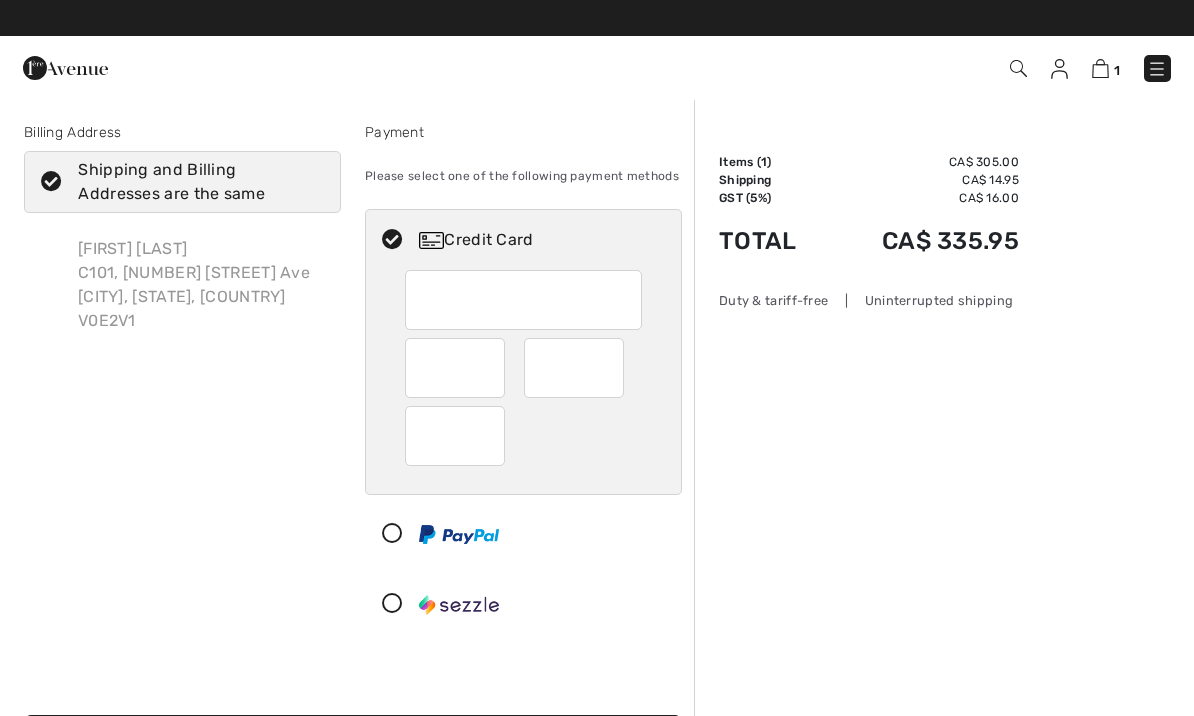 click on "Shipping and Billing Addresses are the same" at bounding box center (182, 182) 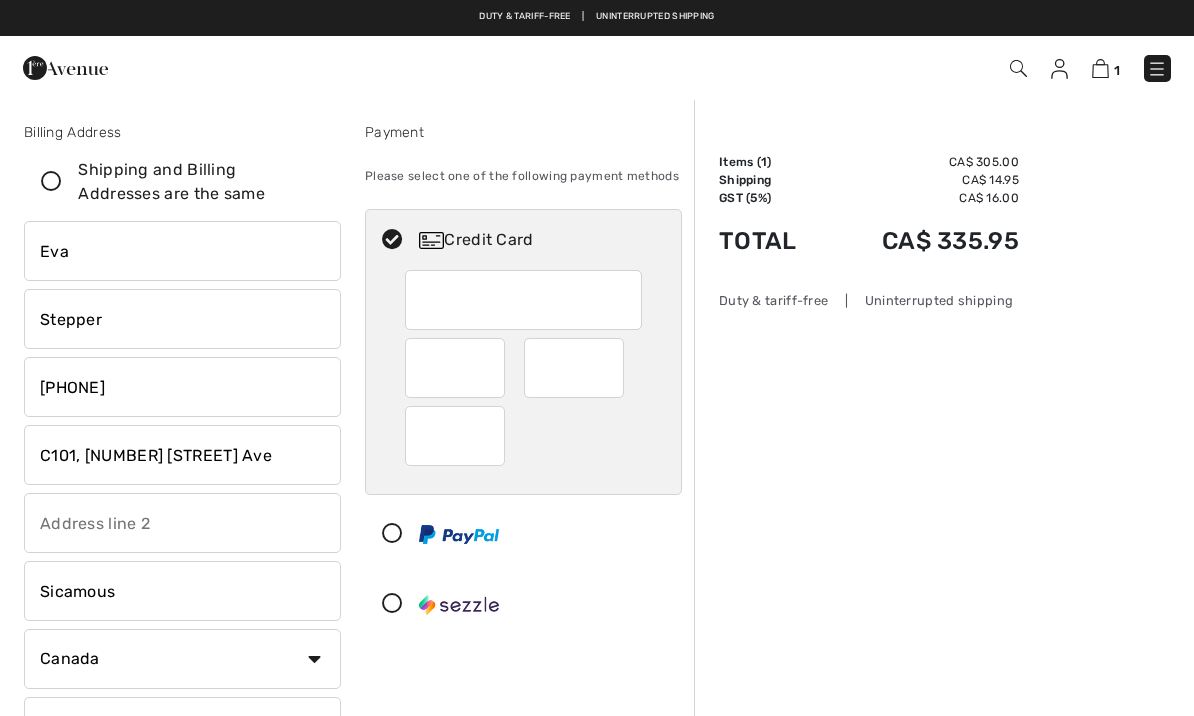 click on "[UNIT], [NUMBER] [STREET]" at bounding box center (182, 455) 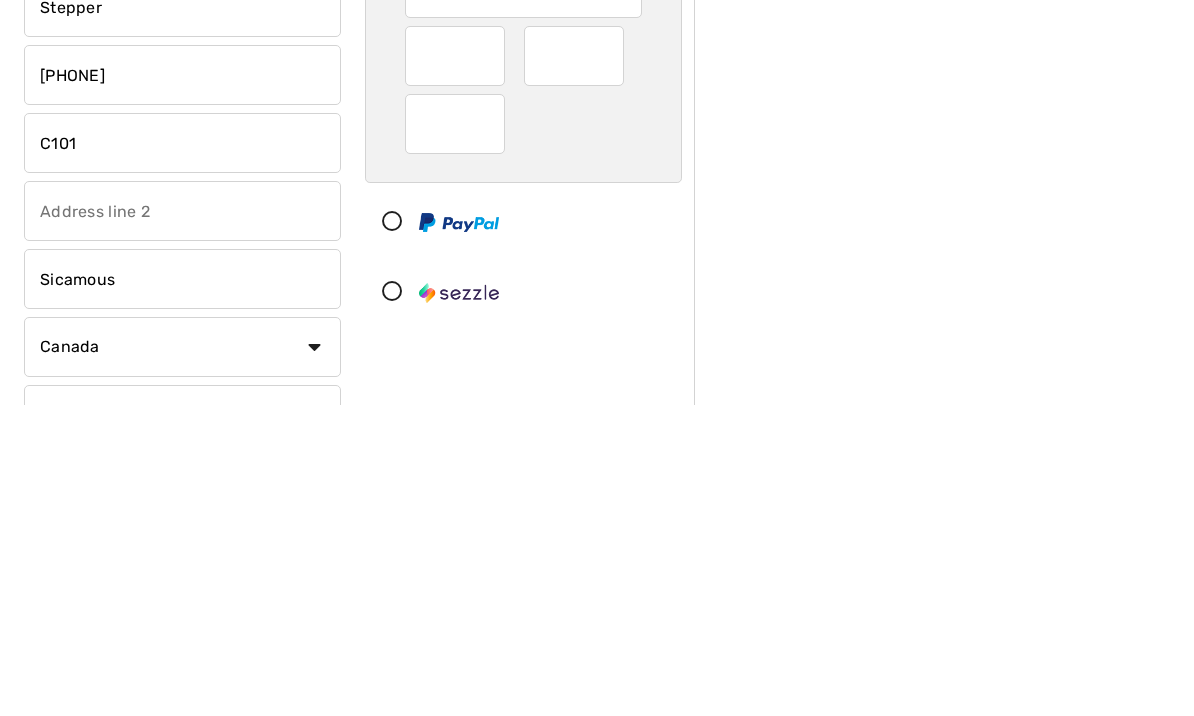 type on "C10" 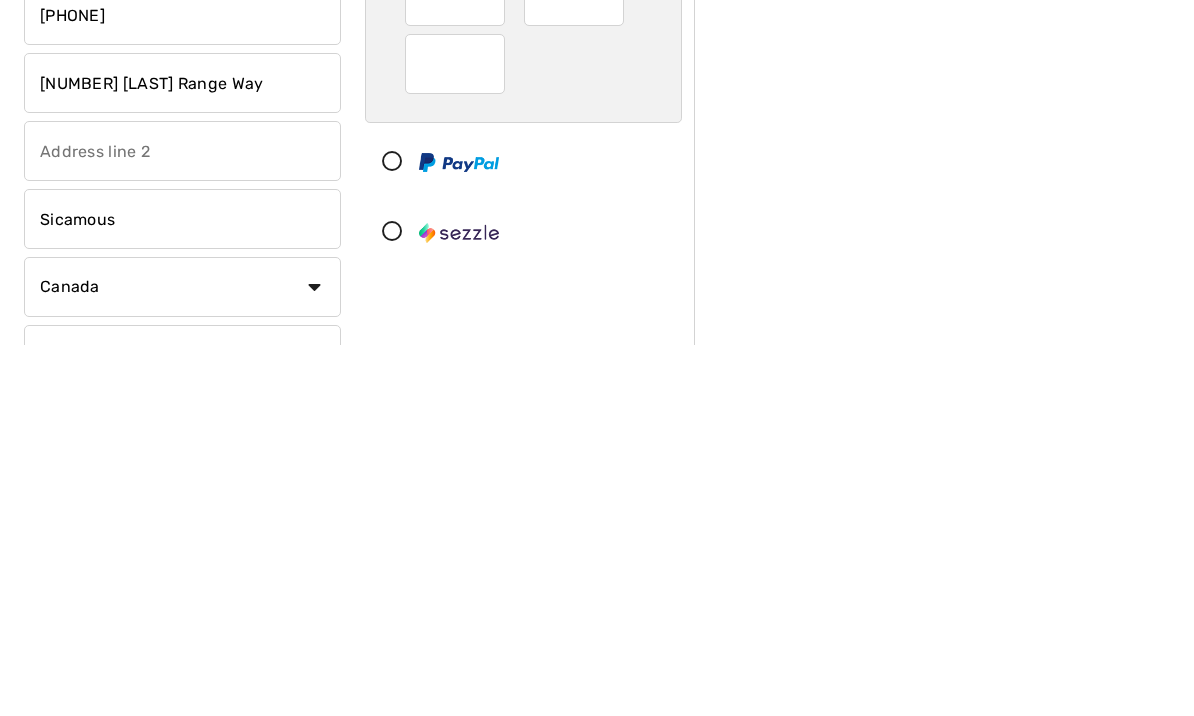 type on "[NUMBER] [STREET]" 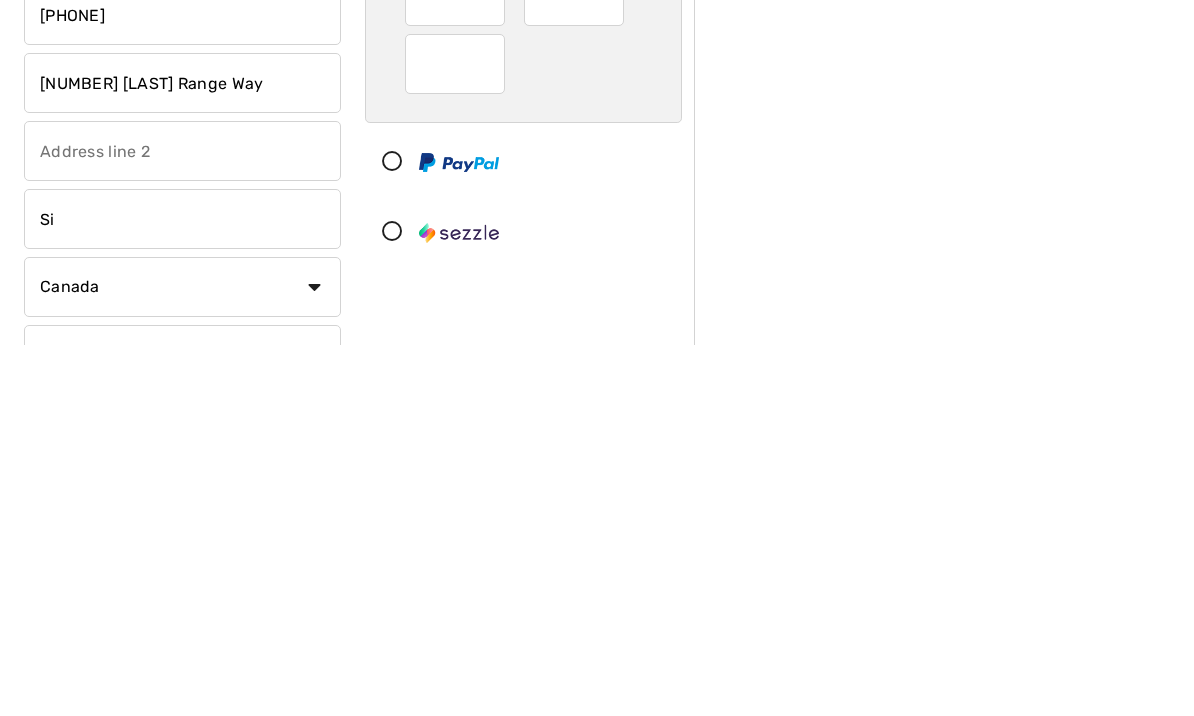 type on "S" 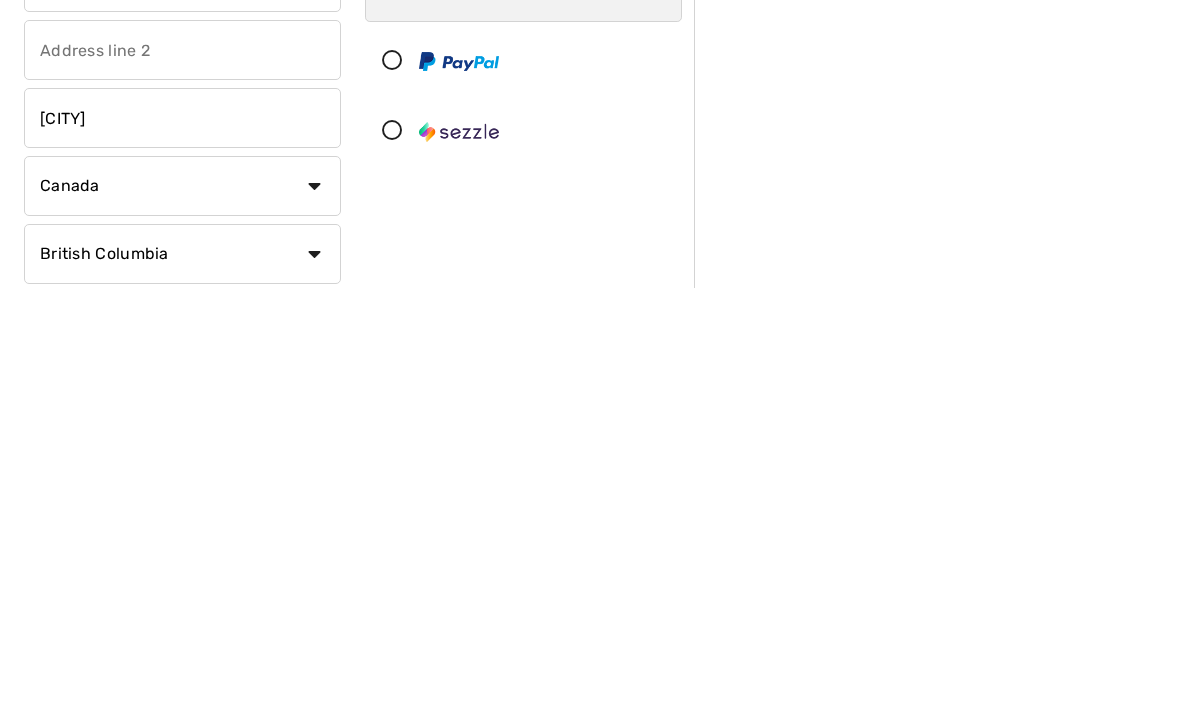 type on "Calgary" 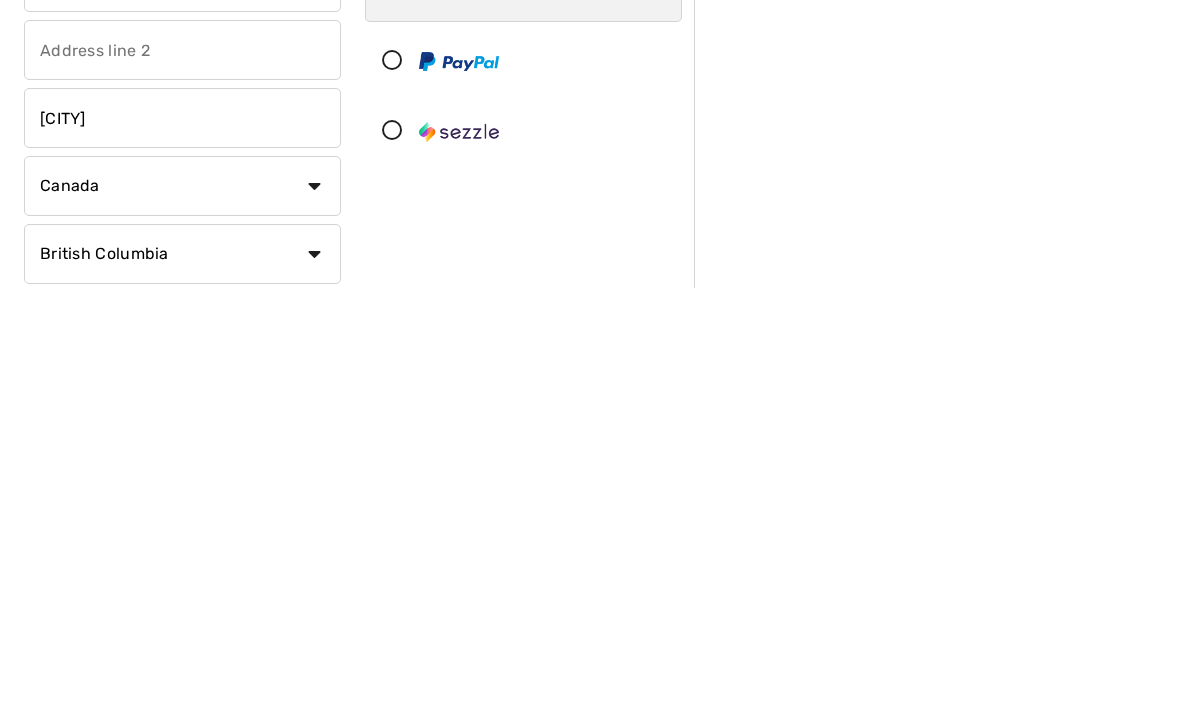 click on "State/Province
Alberta
British Columbia
Manitoba
New Brunswick
Newfoundland and Labrador
Northwest Territories
Nova Scotia
Nunavut
Ontario
Prince Edward Island
Quebec
Saskatchewan
Yukon" at bounding box center [182, 682] 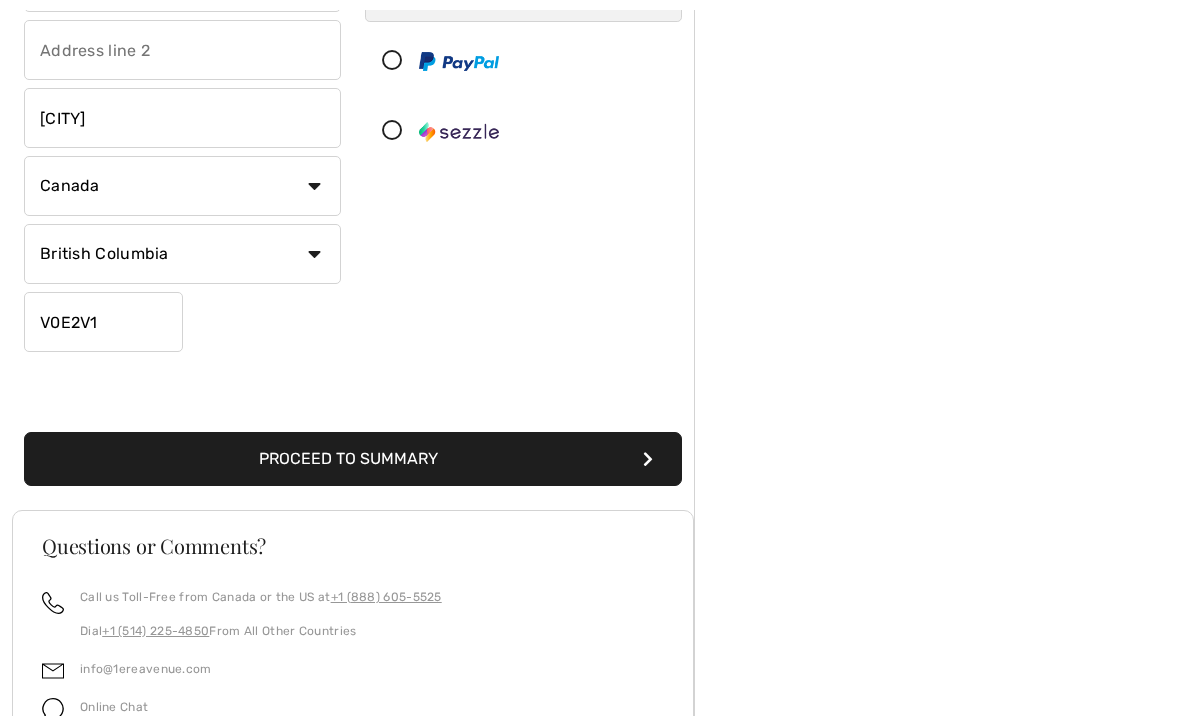 select on "AB" 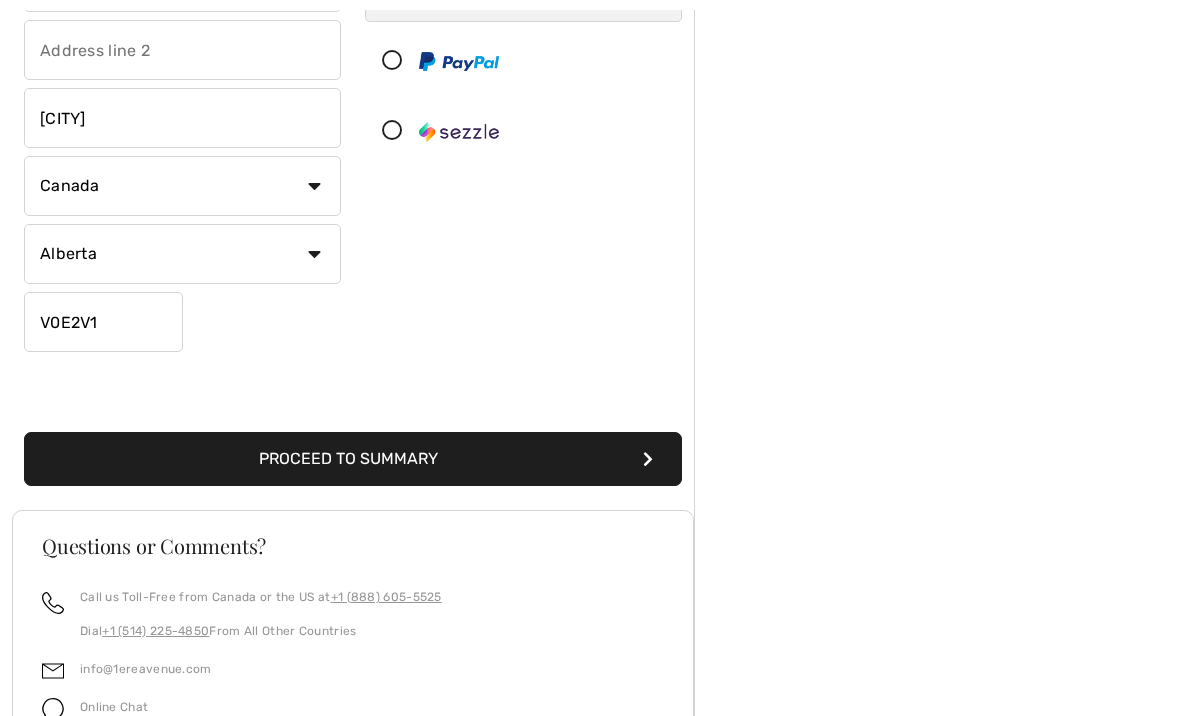 click on "V0E2V1" at bounding box center (103, 322) 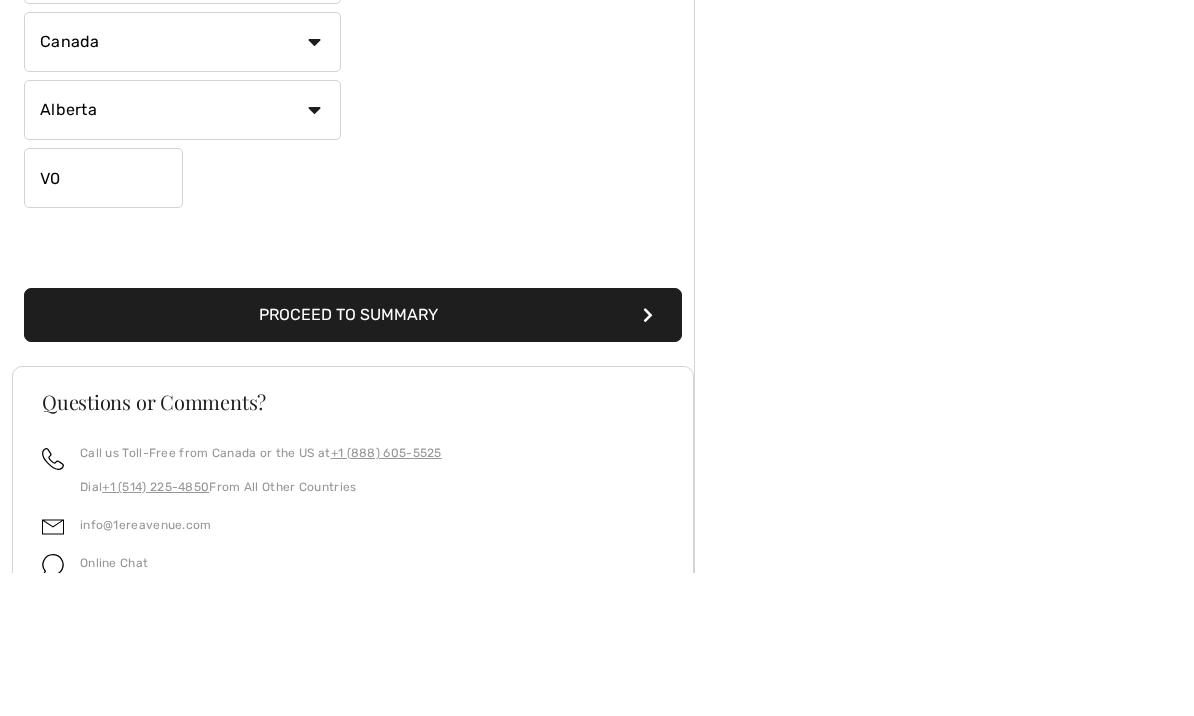 type on "V" 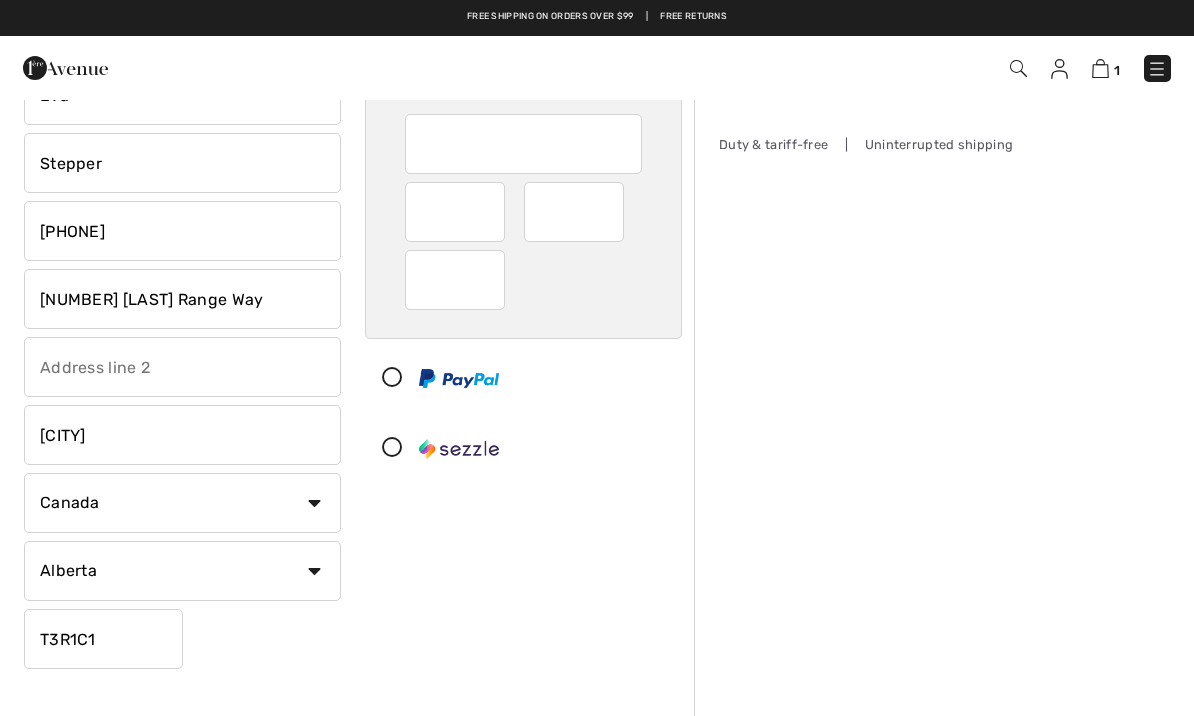 scroll, scrollTop: 134, scrollLeft: 0, axis: vertical 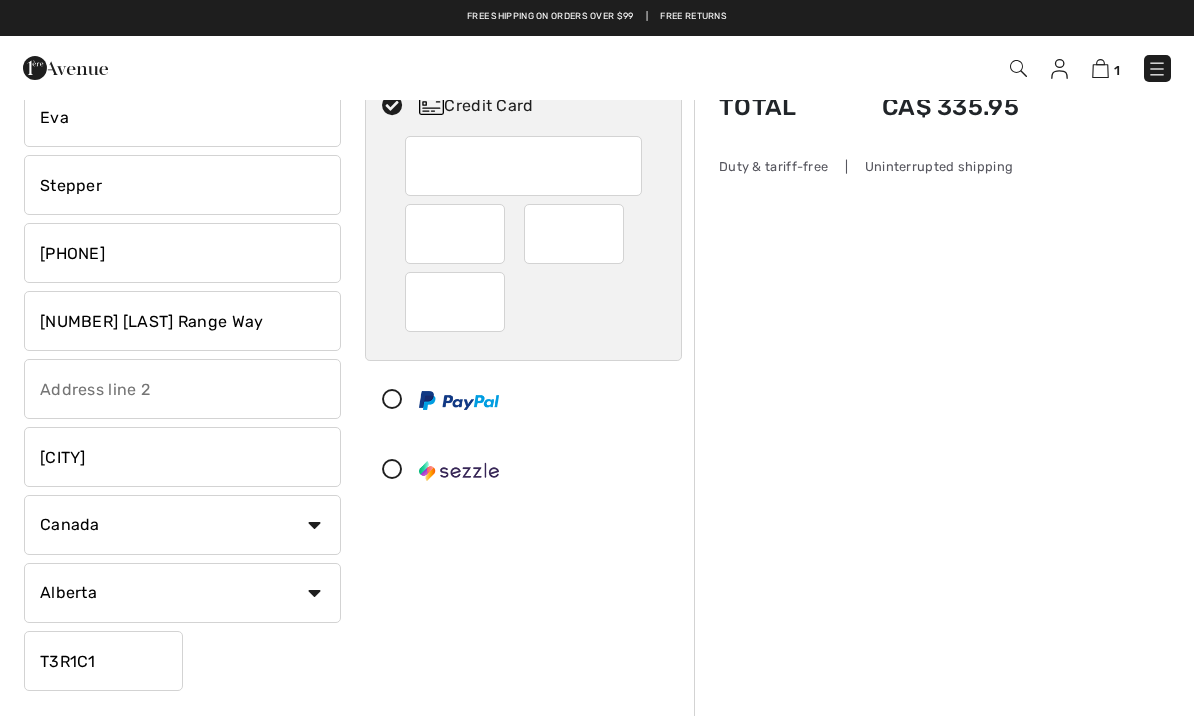 type on "T3R1C1" 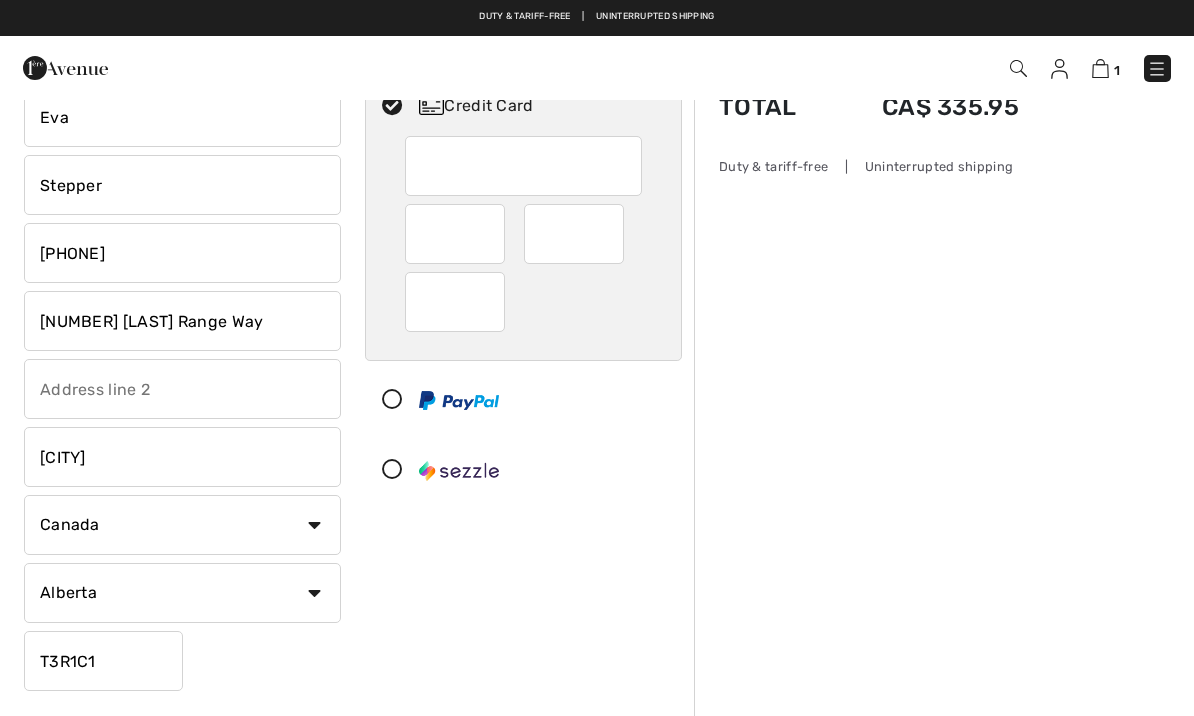 scroll, scrollTop: 124, scrollLeft: 0, axis: vertical 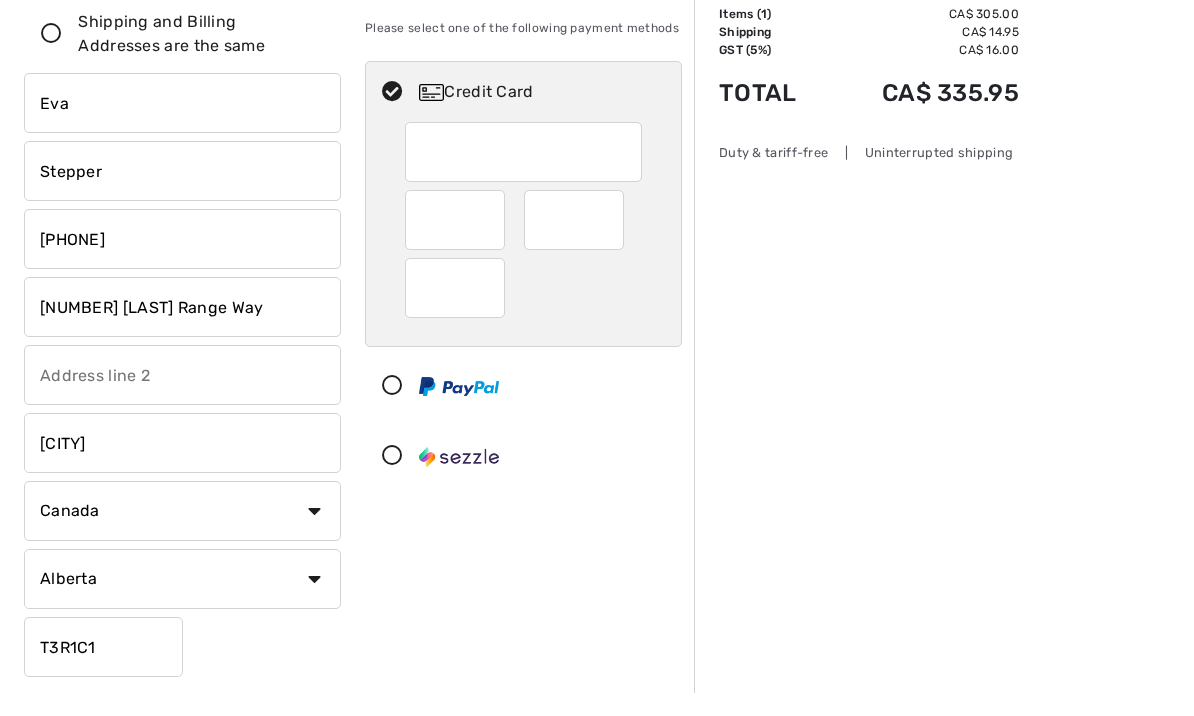 click on "Eva" at bounding box center [182, 127] 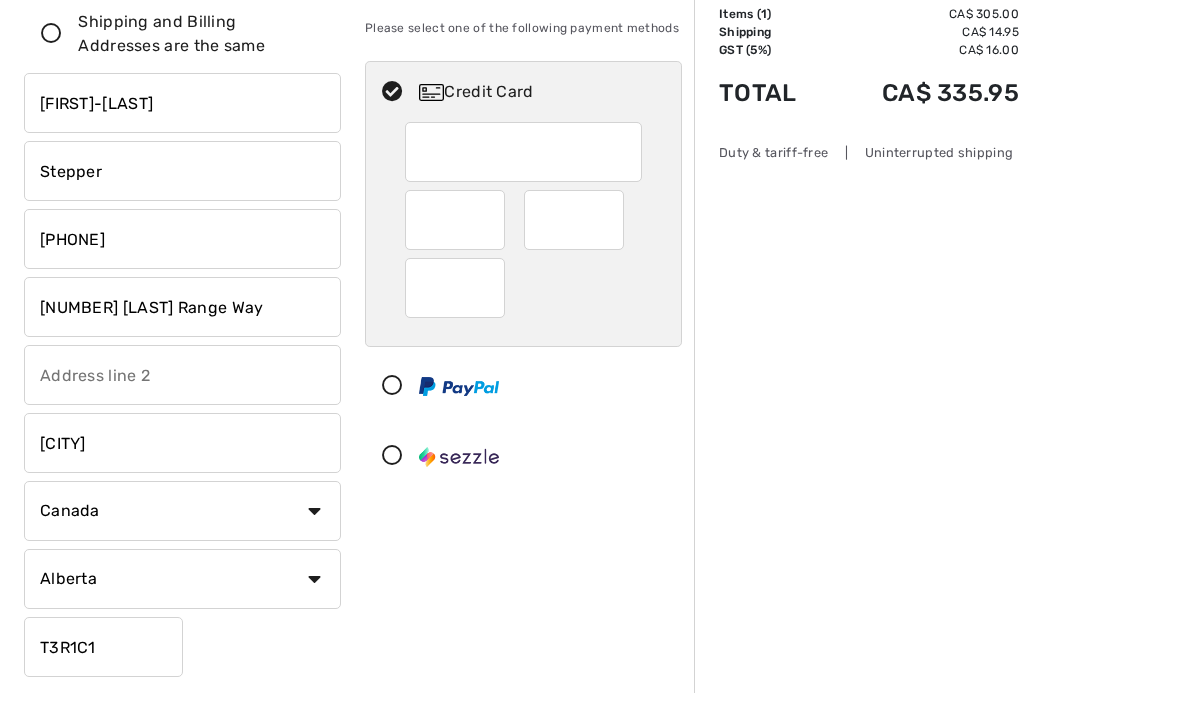 type on "Eva-Marie" 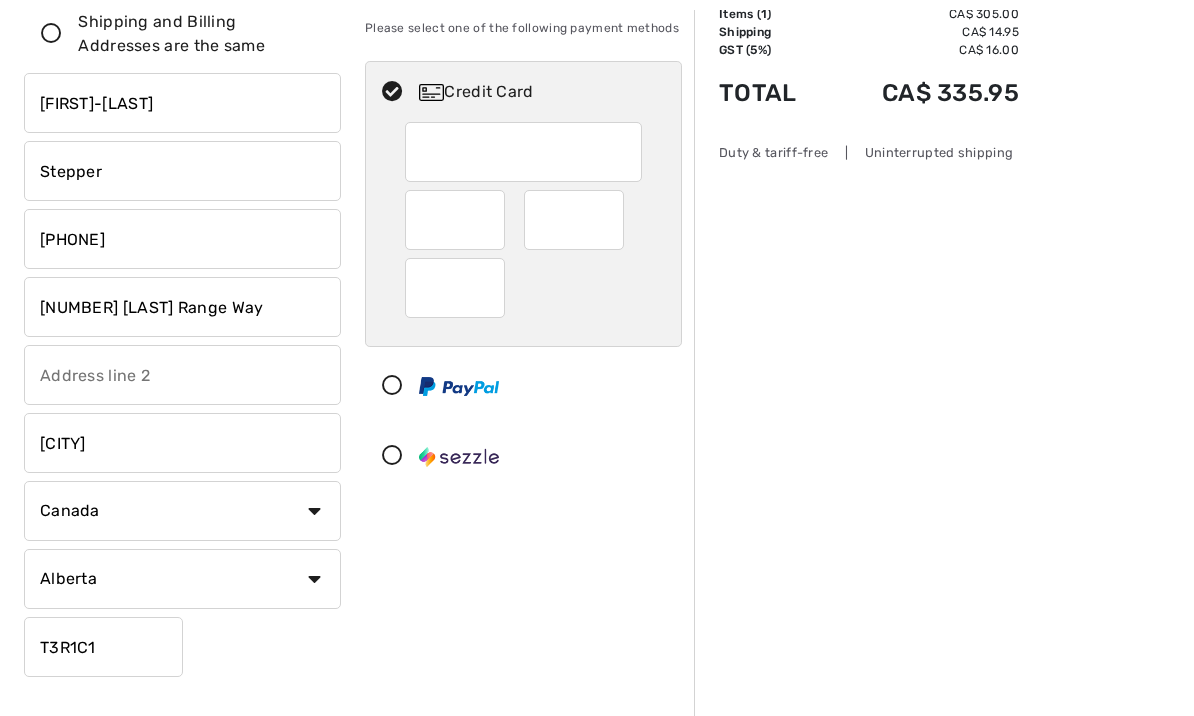 scroll, scrollTop: 147, scrollLeft: 0, axis: vertical 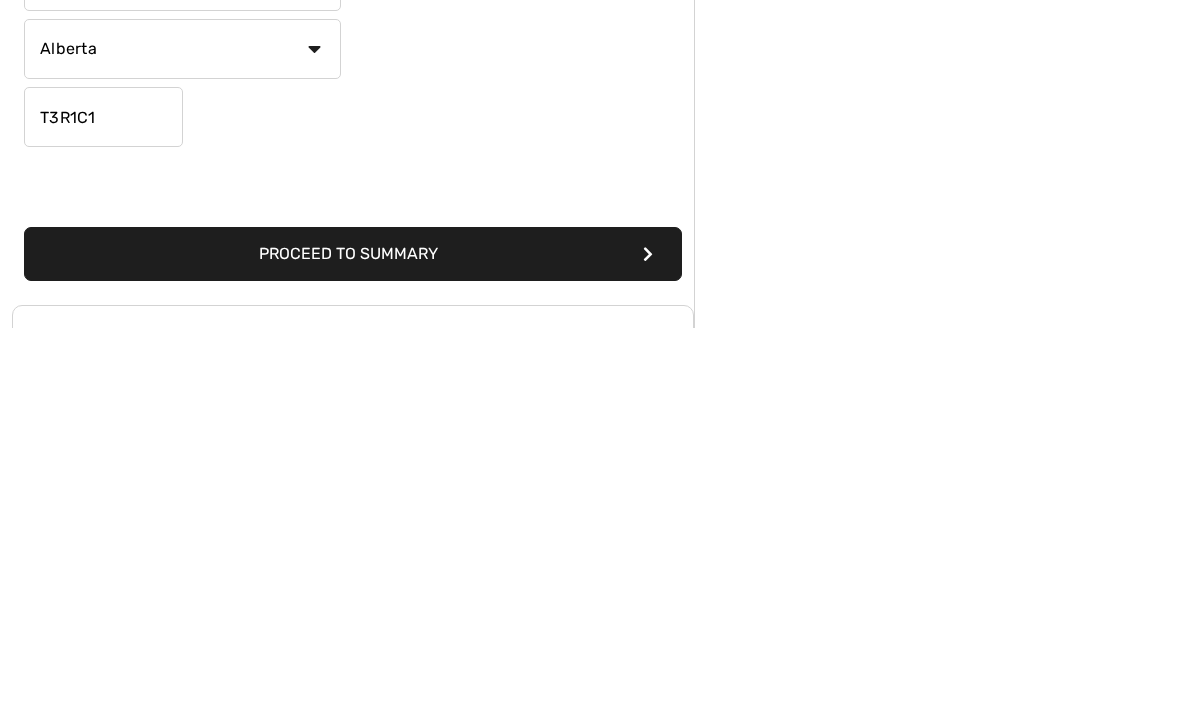 click on "Proceed to Summary" at bounding box center [353, 642] 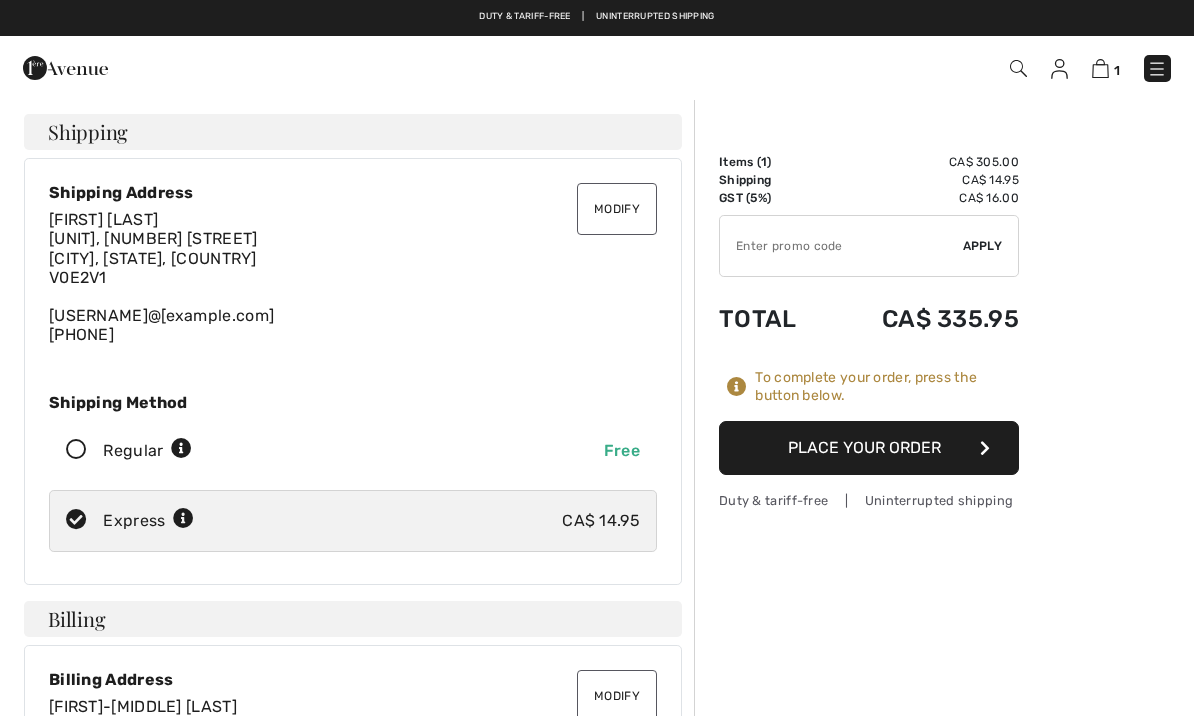 scroll, scrollTop: 0, scrollLeft: 0, axis: both 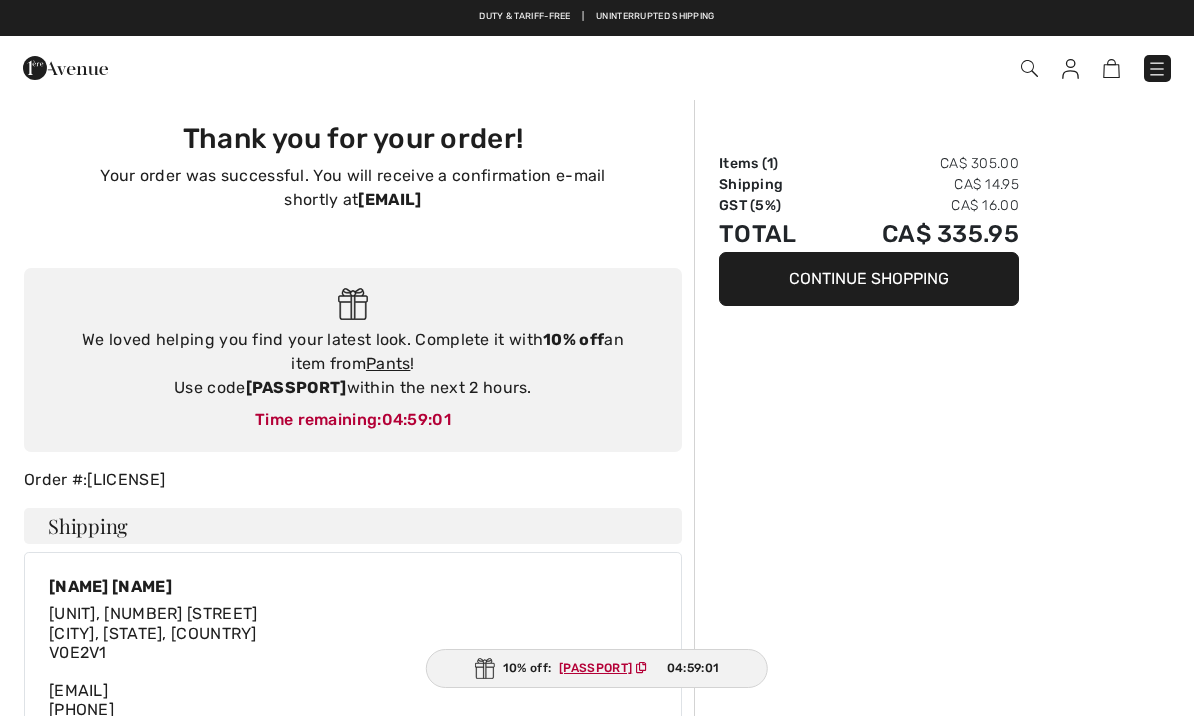 checkbox on "true" 